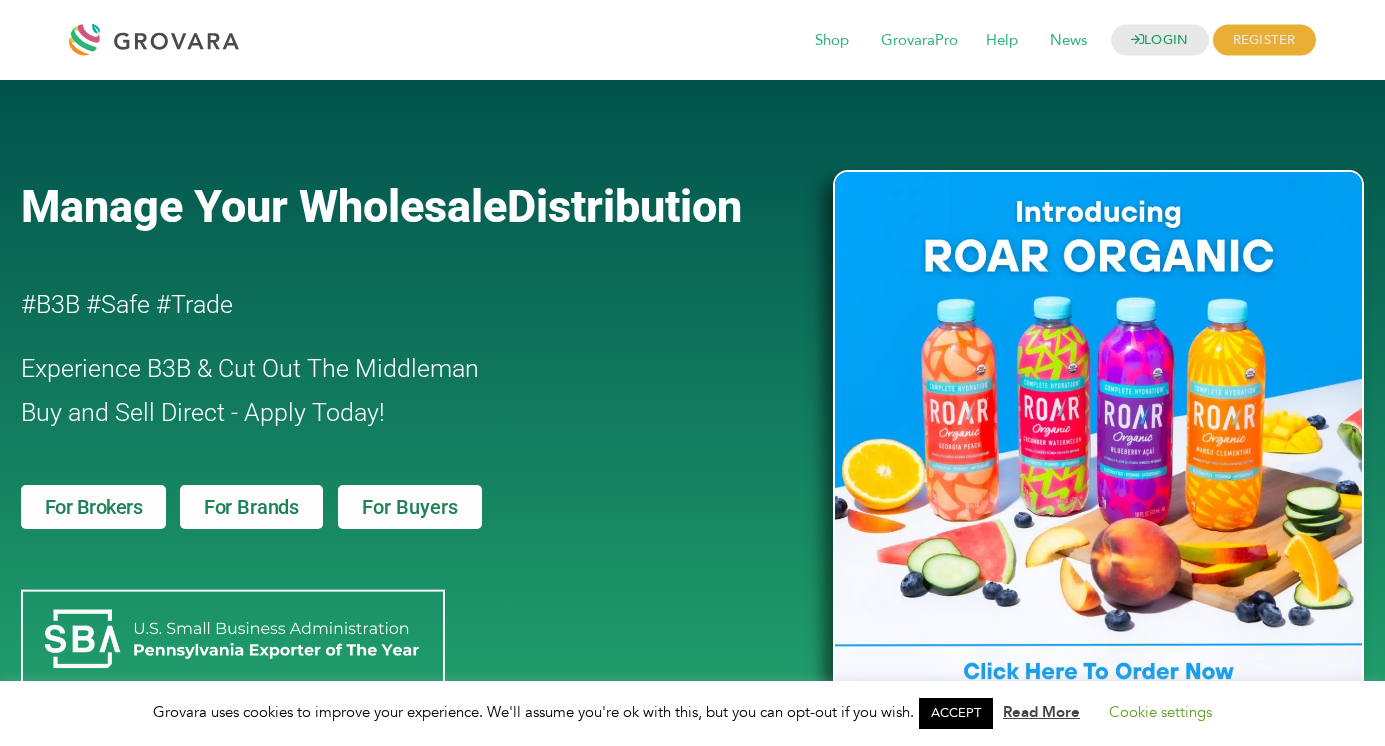 scroll, scrollTop: 0, scrollLeft: 0, axis: both 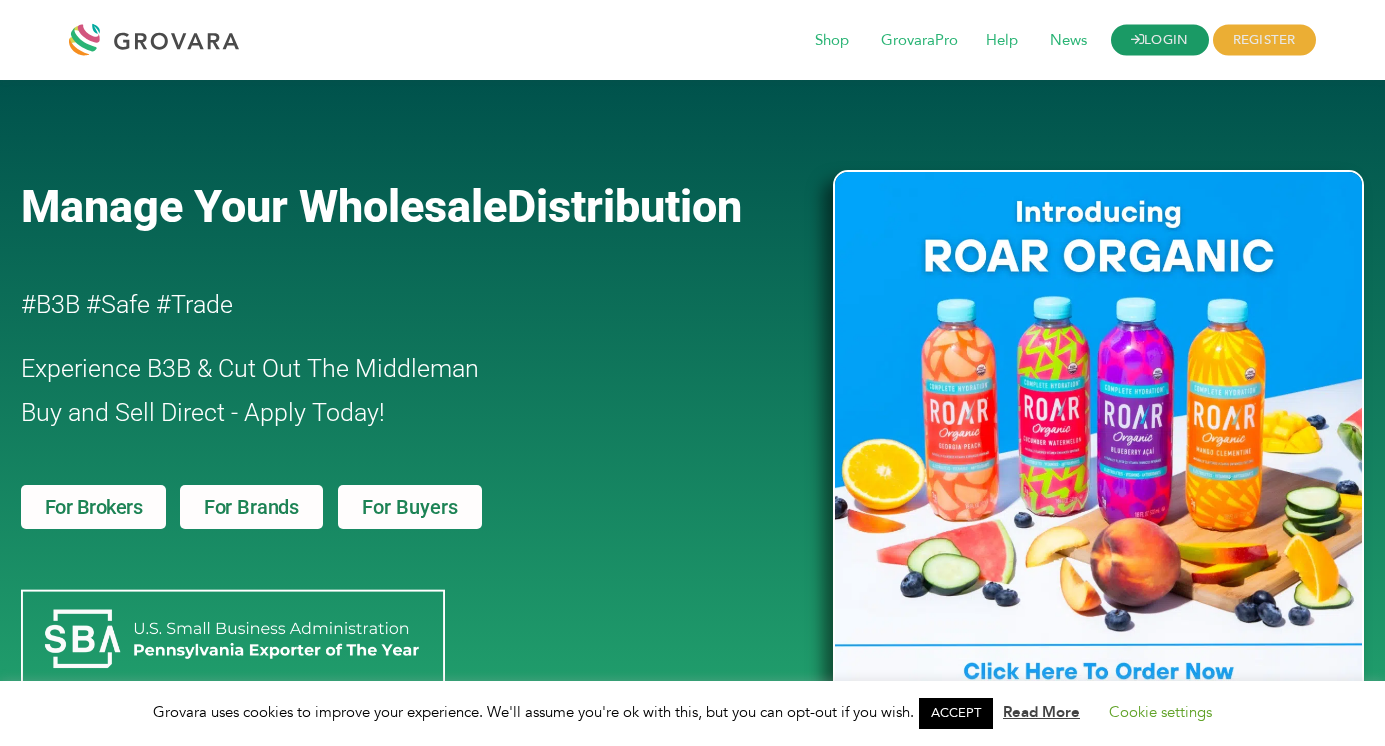 click at bounding box center (1137, 39) 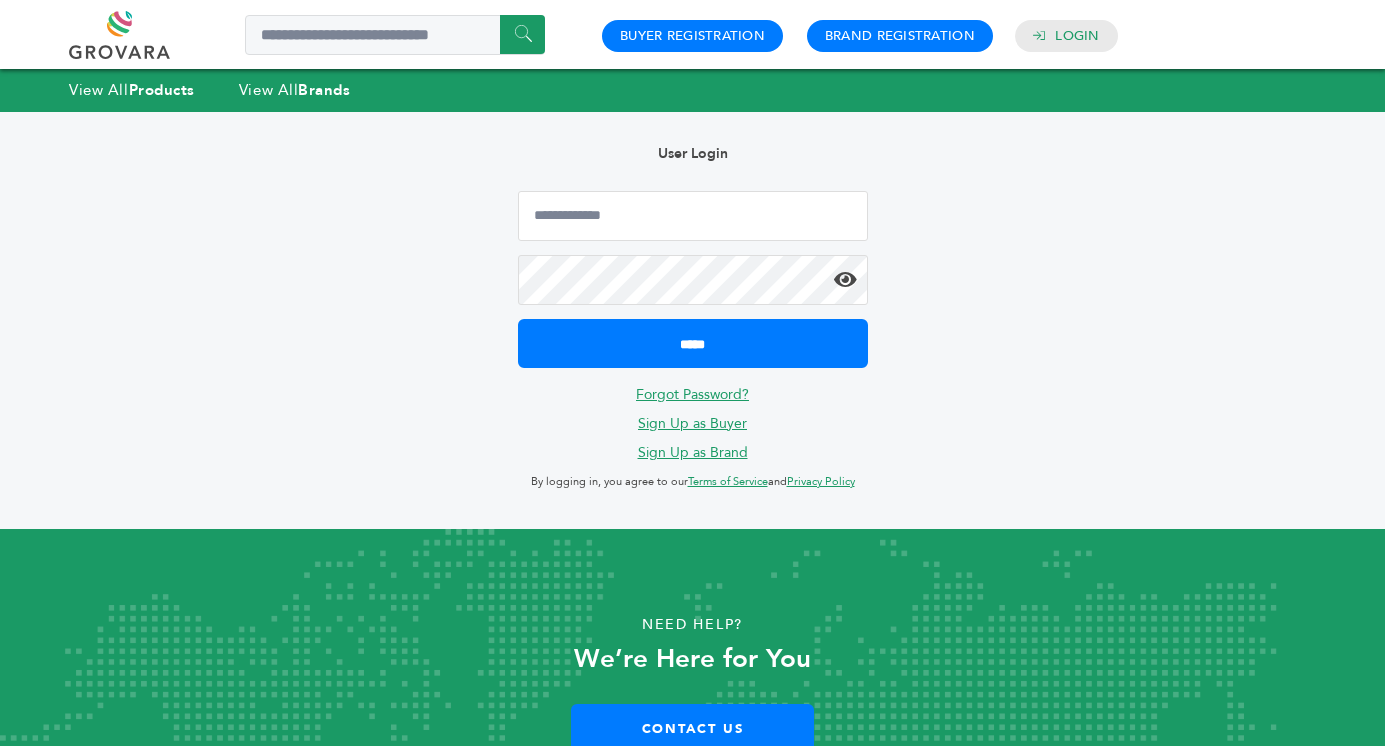 scroll, scrollTop: 0, scrollLeft: 0, axis: both 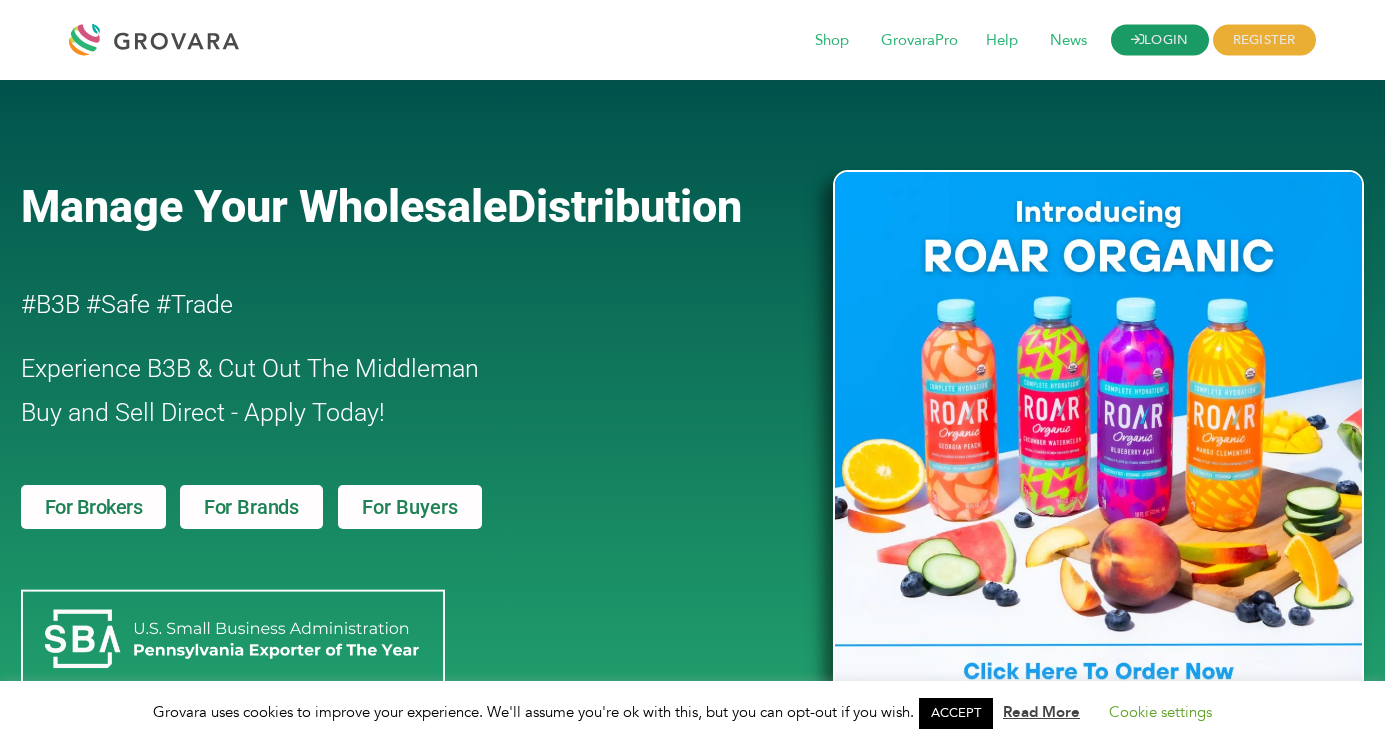 click on "LOGIN" at bounding box center (1160, 40) 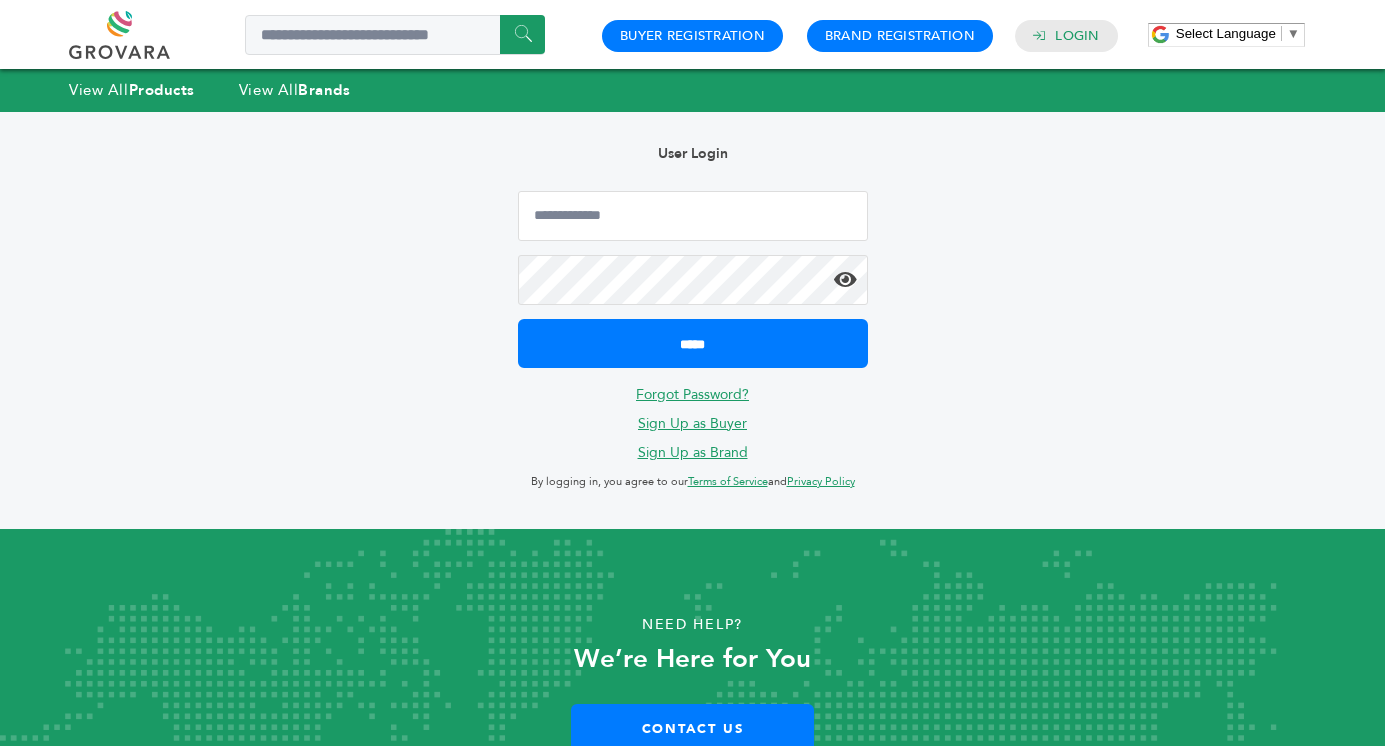 scroll, scrollTop: 0, scrollLeft: 0, axis: both 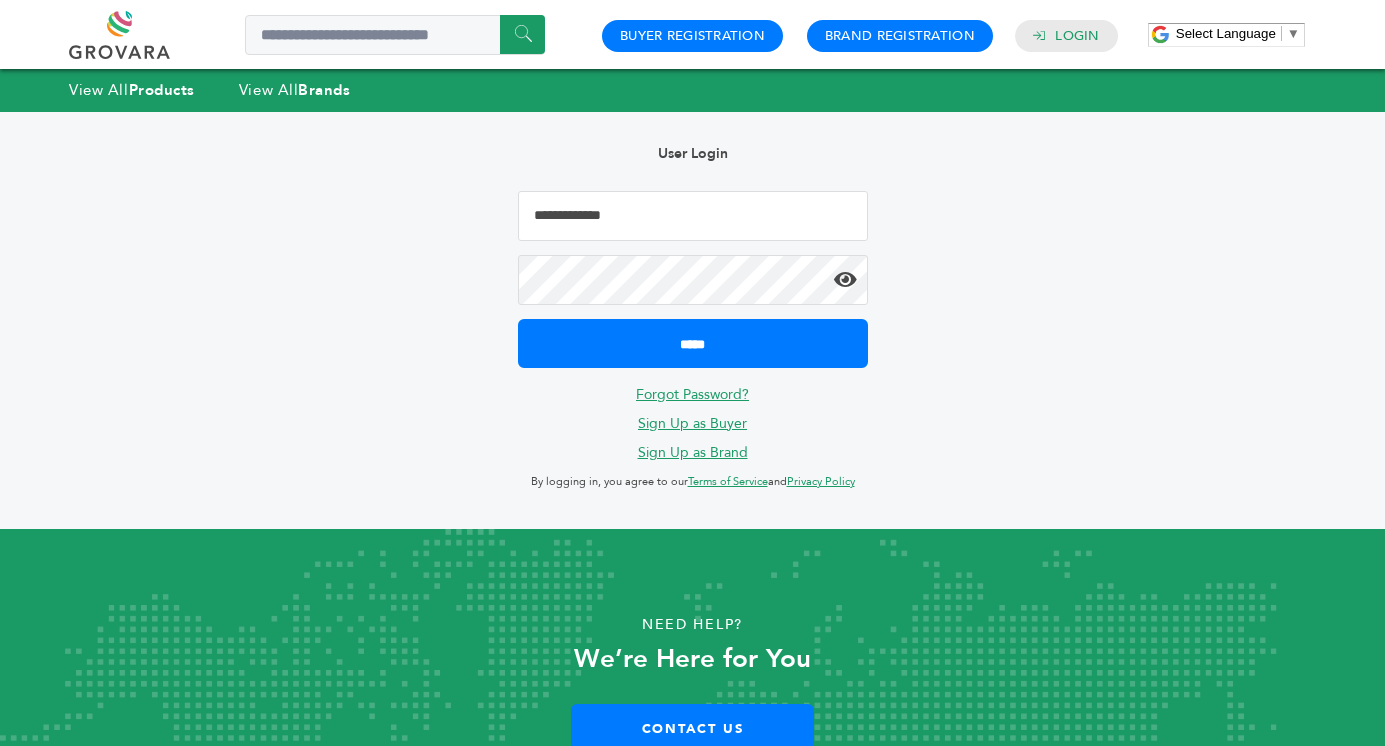 click at bounding box center [693, 216] 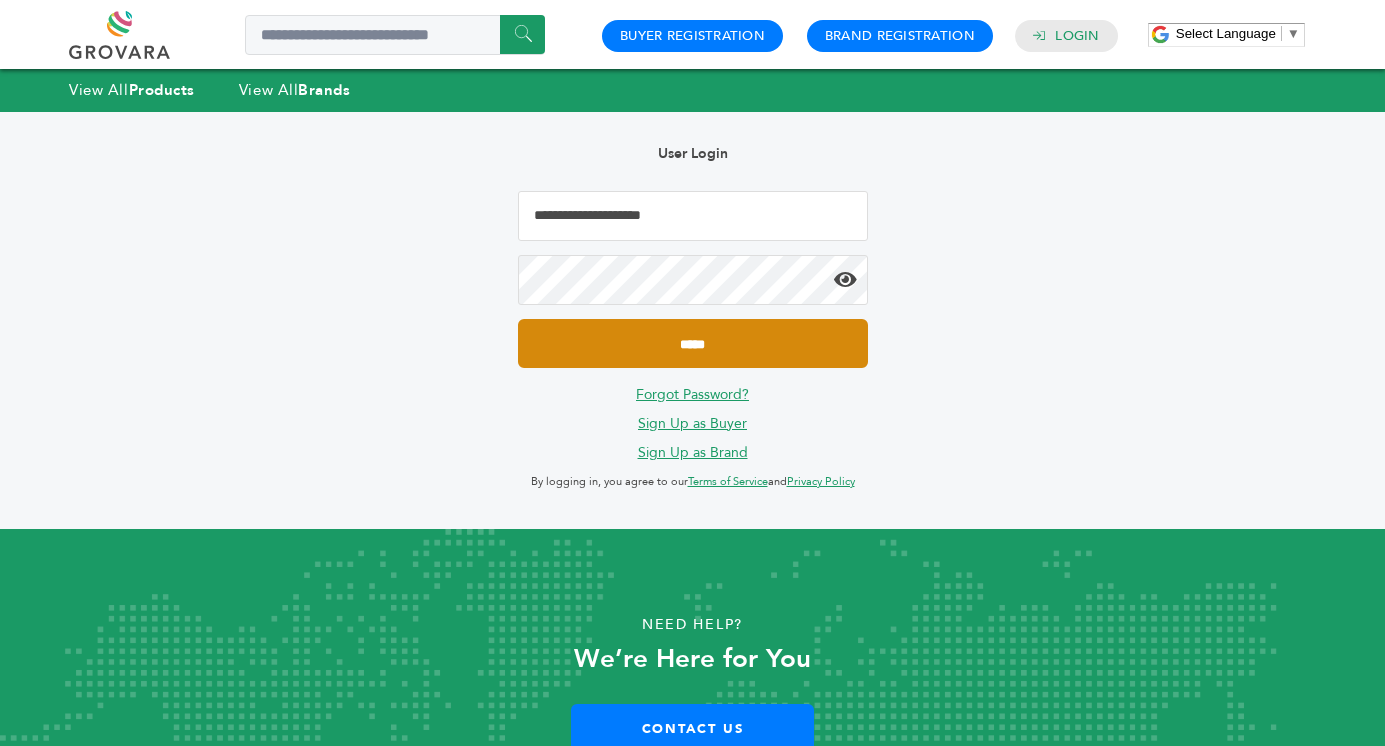 click on "*****" at bounding box center (693, 343) 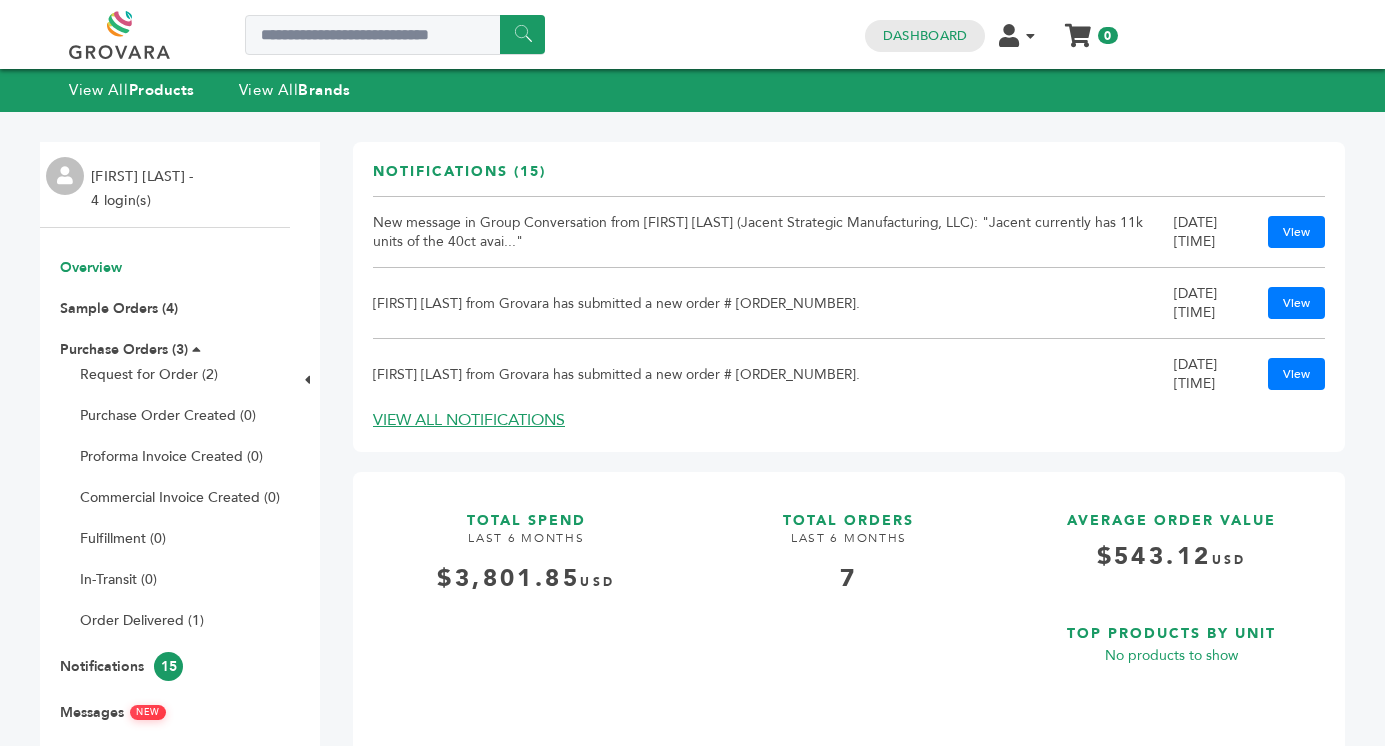 scroll, scrollTop: 0, scrollLeft: 0, axis: both 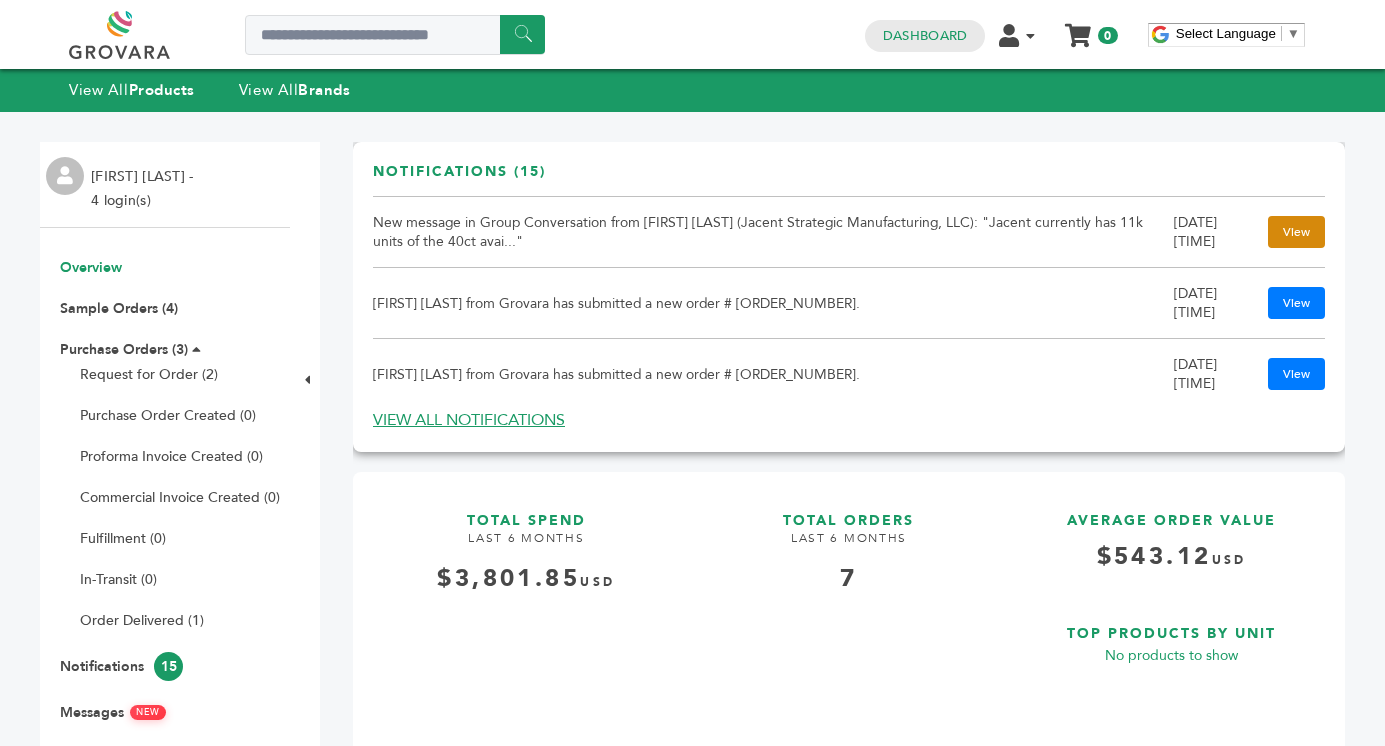 click on "View" at bounding box center [1296, 232] 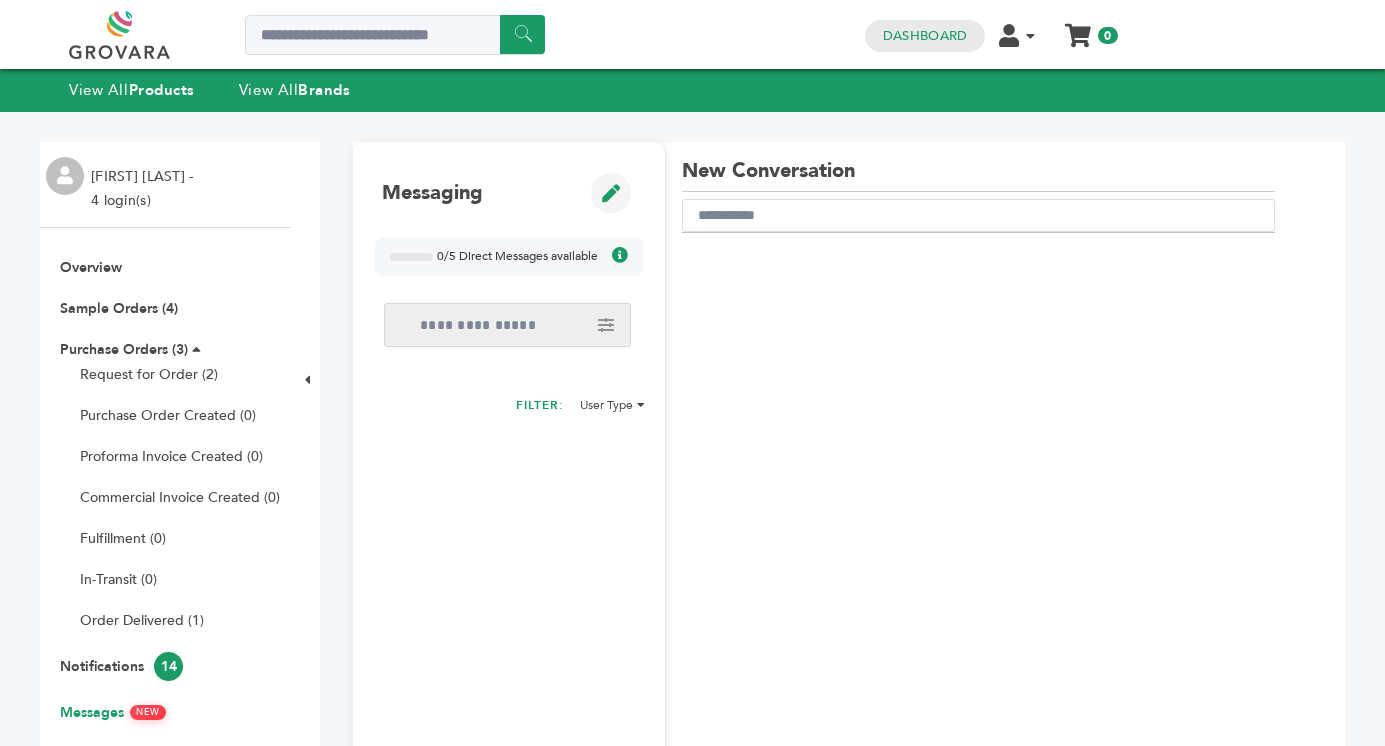 scroll, scrollTop: 0, scrollLeft: 0, axis: both 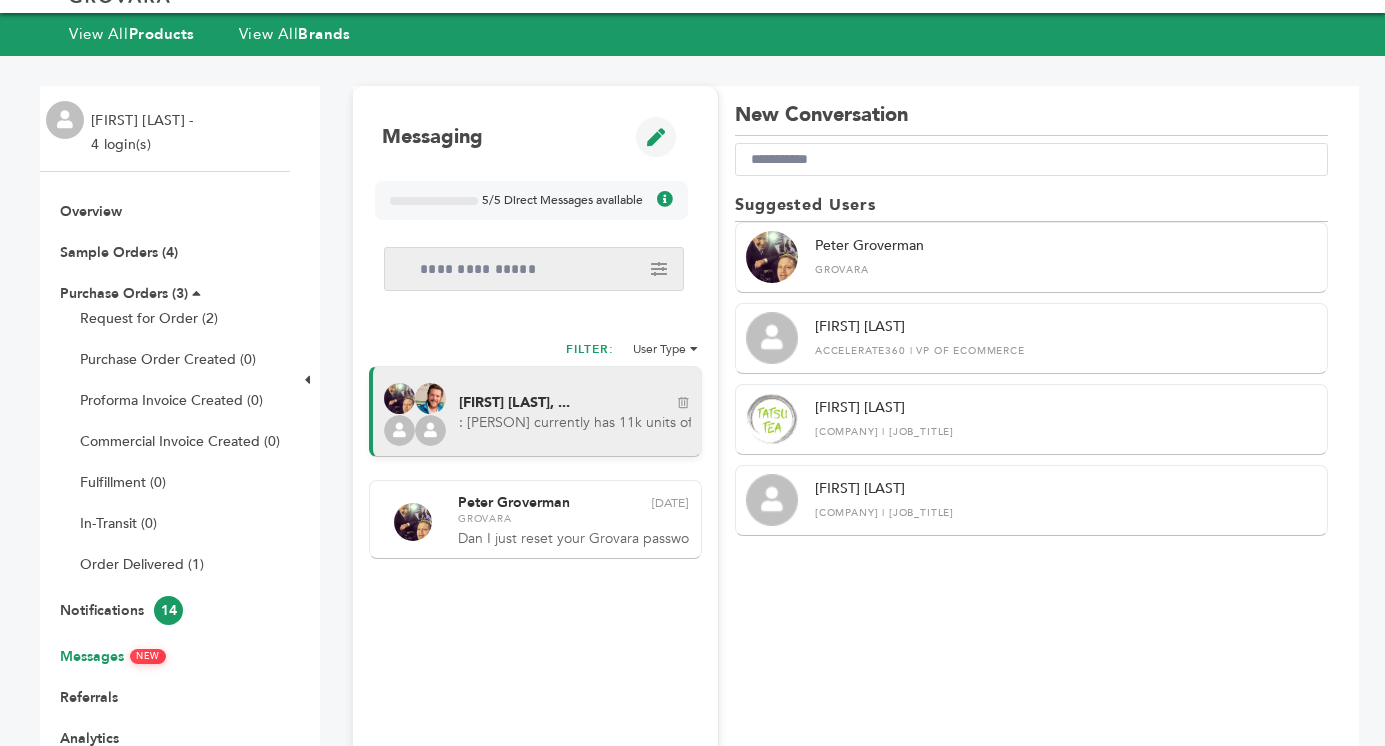 click on "[FIRST] [LAST], ..." at bounding box center [514, 403] 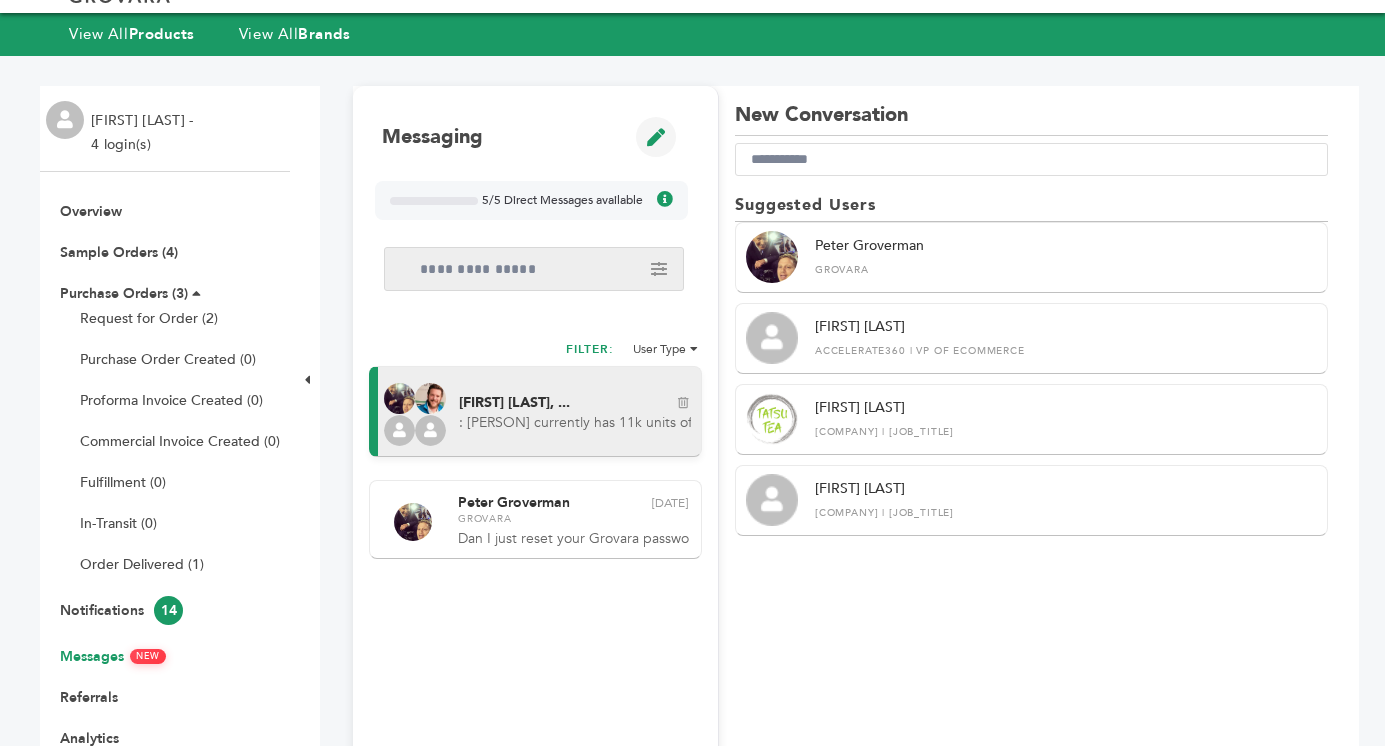 scroll, scrollTop: 513, scrollLeft: 0, axis: vertical 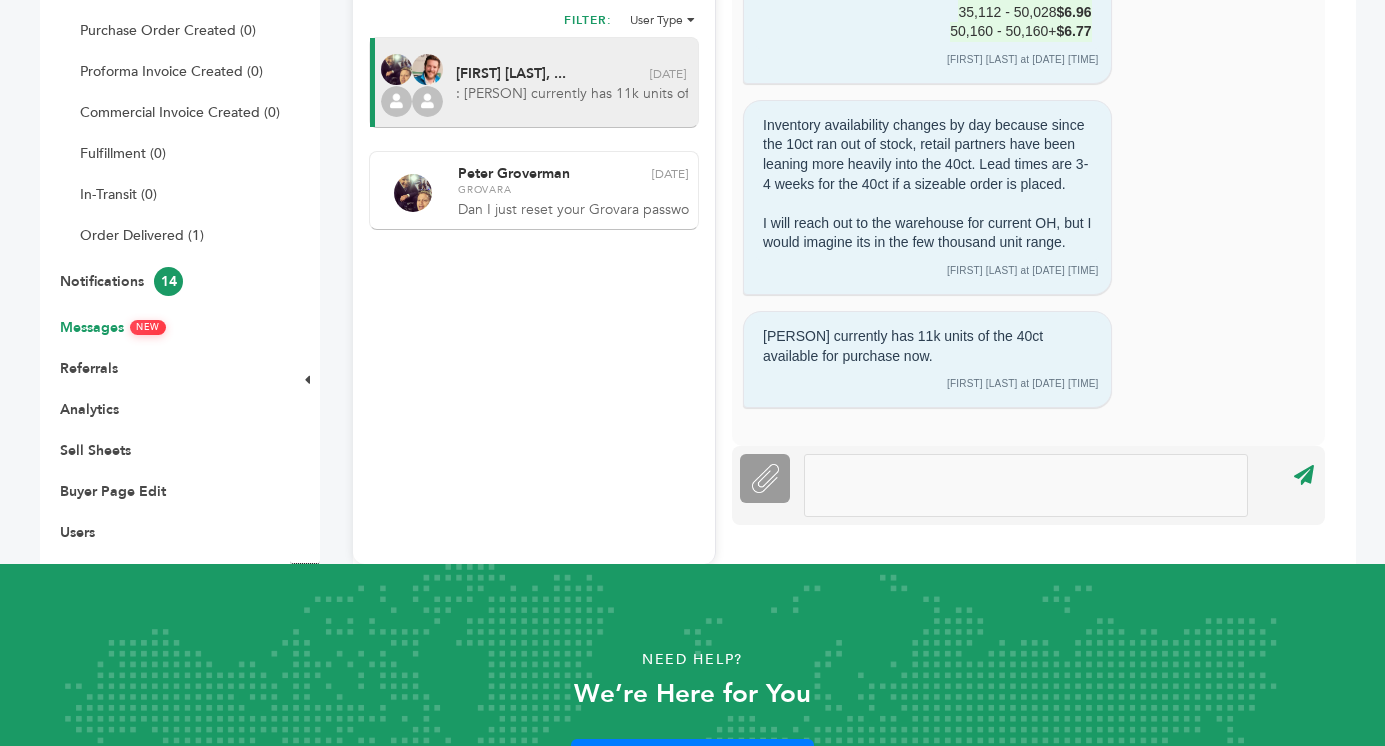click at bounding box center [1026, 485] 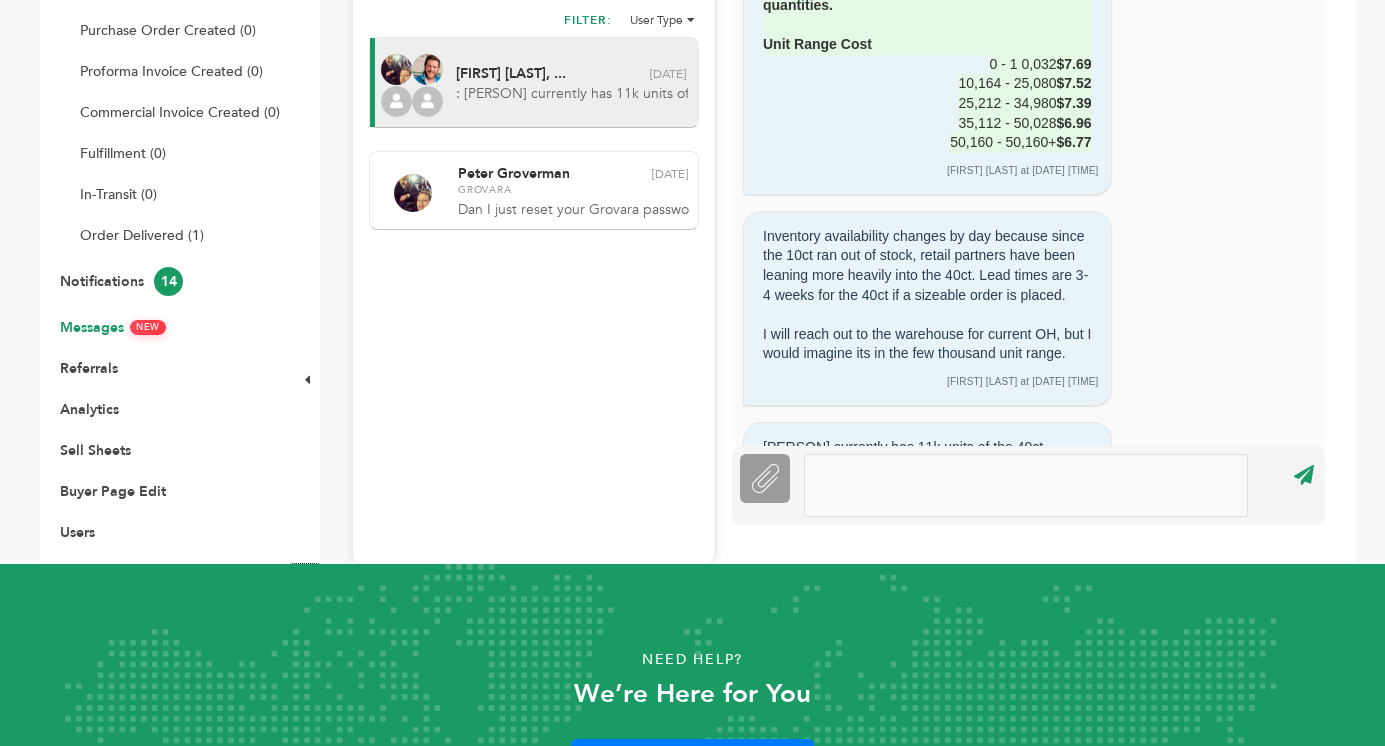 scroll, scrollTop: 513, scrollLeft: 0, axis: vertical 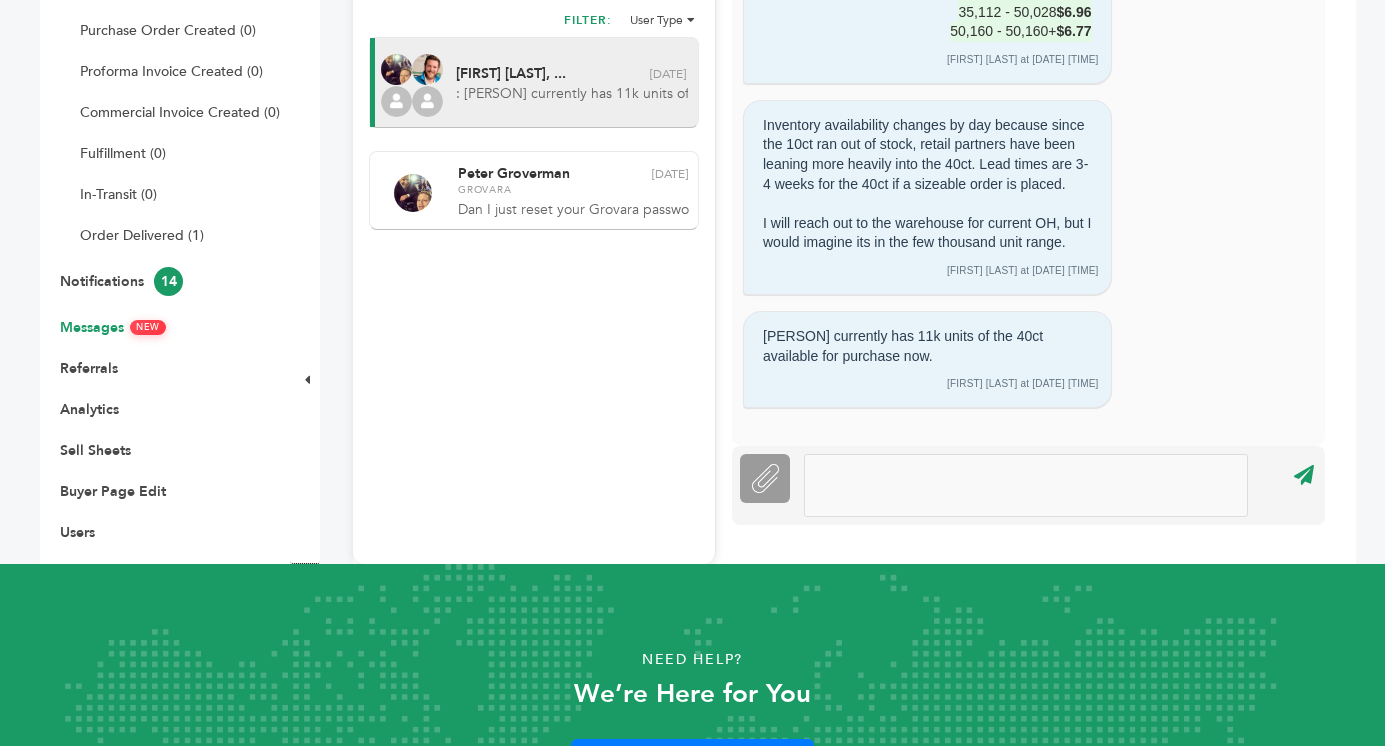 click at bounding box center (1026, 485) 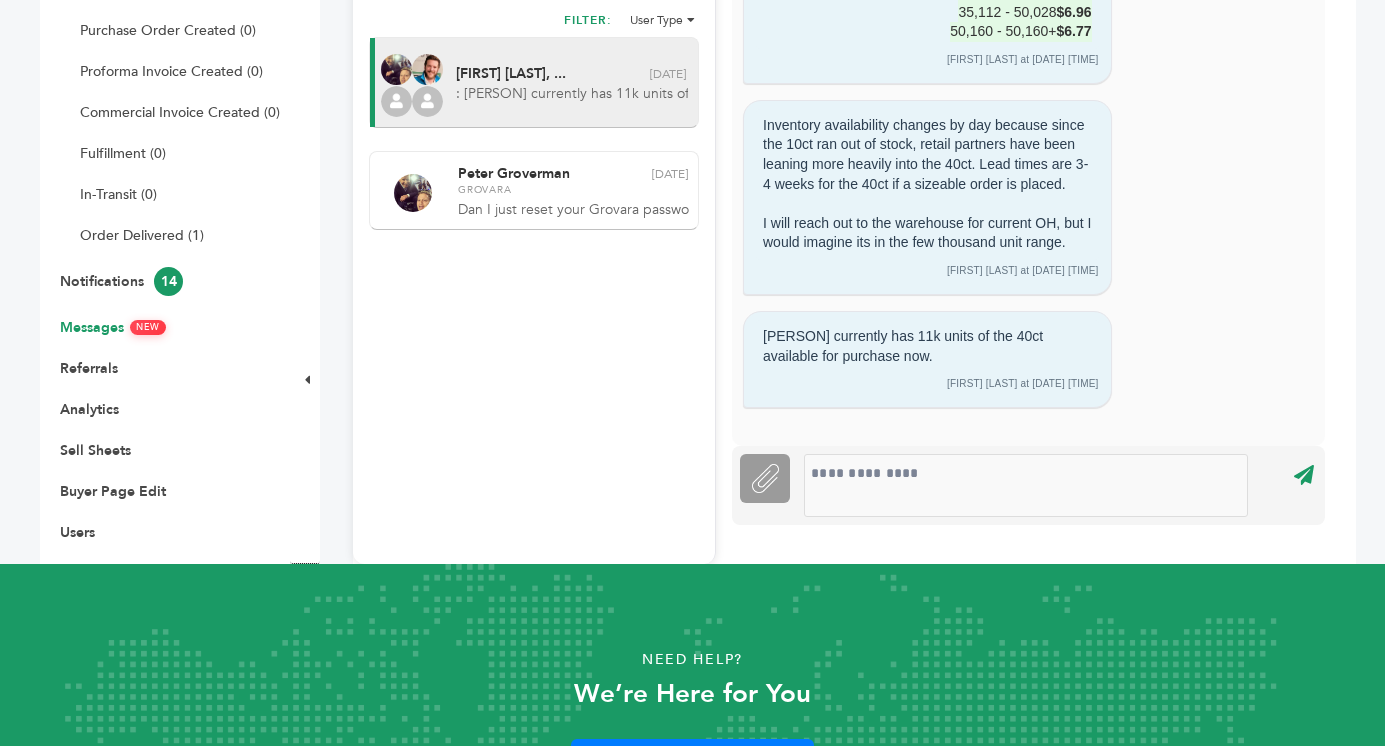 click on "Attachment File" at bounding box center [765, 478] 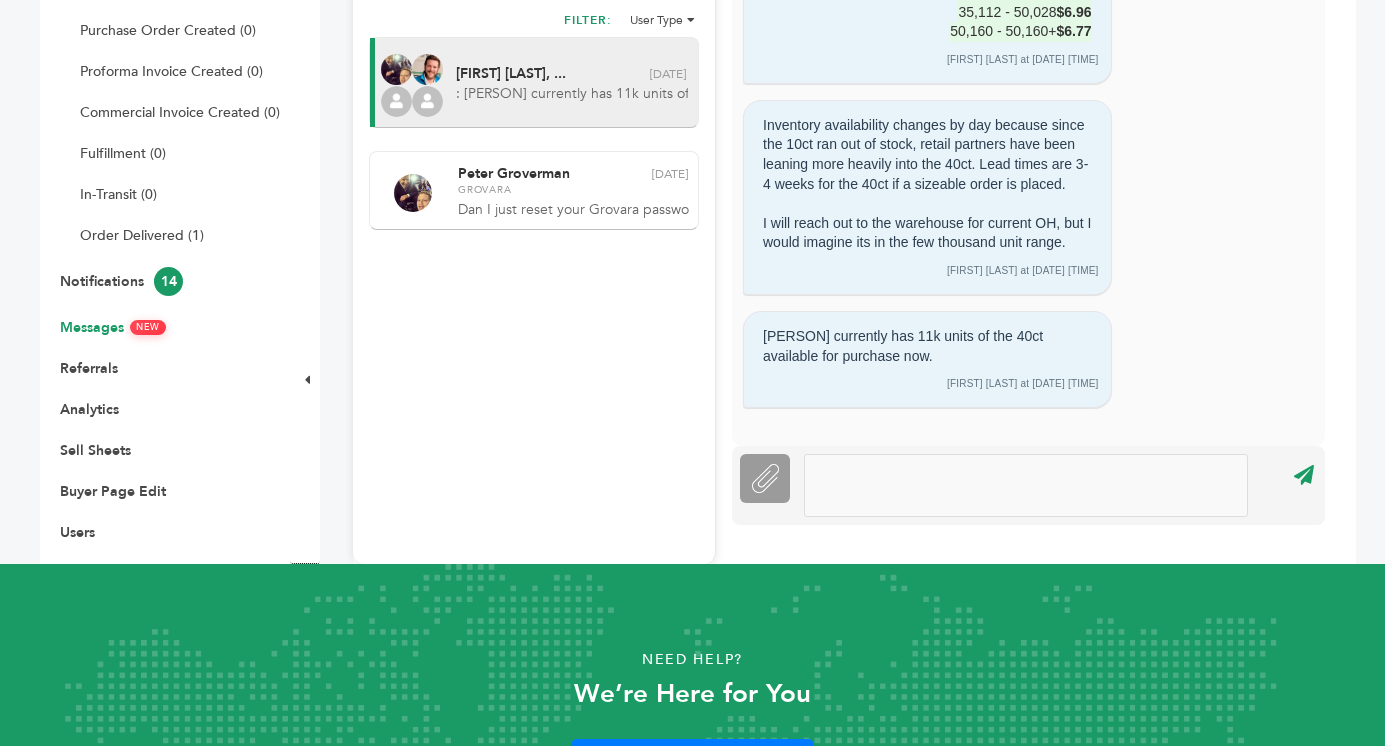 click at bounding box center [1026, 485] 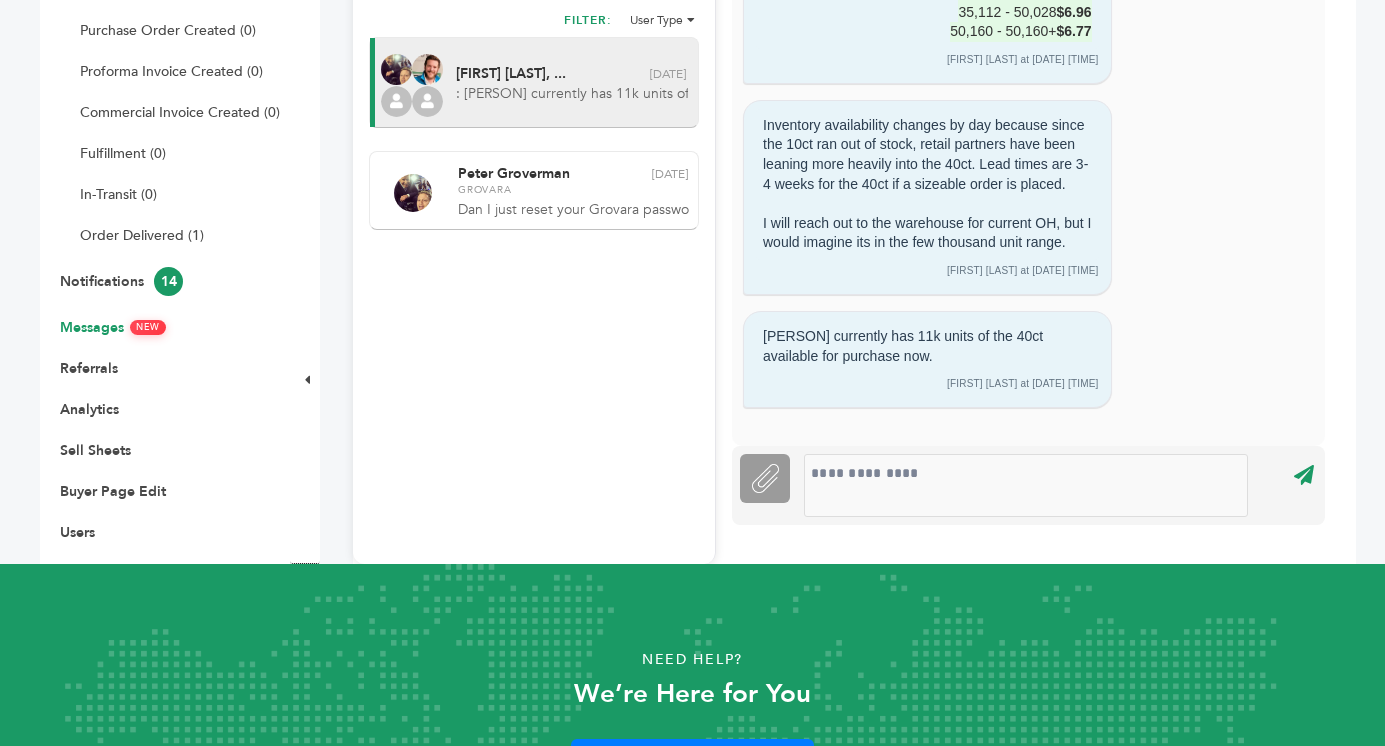 click on "Attachment File
****" at bounding box center [1028, 485] 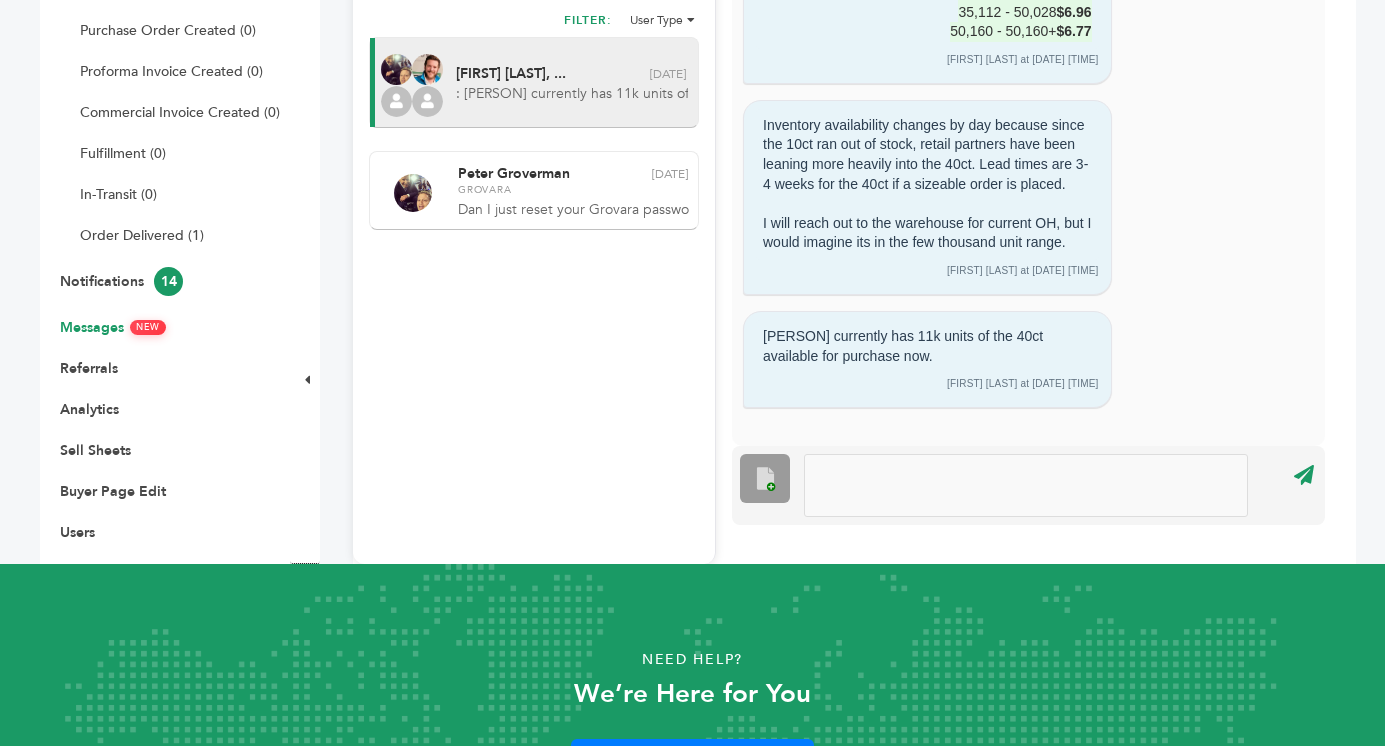 click at bounding box center [1026, 485] 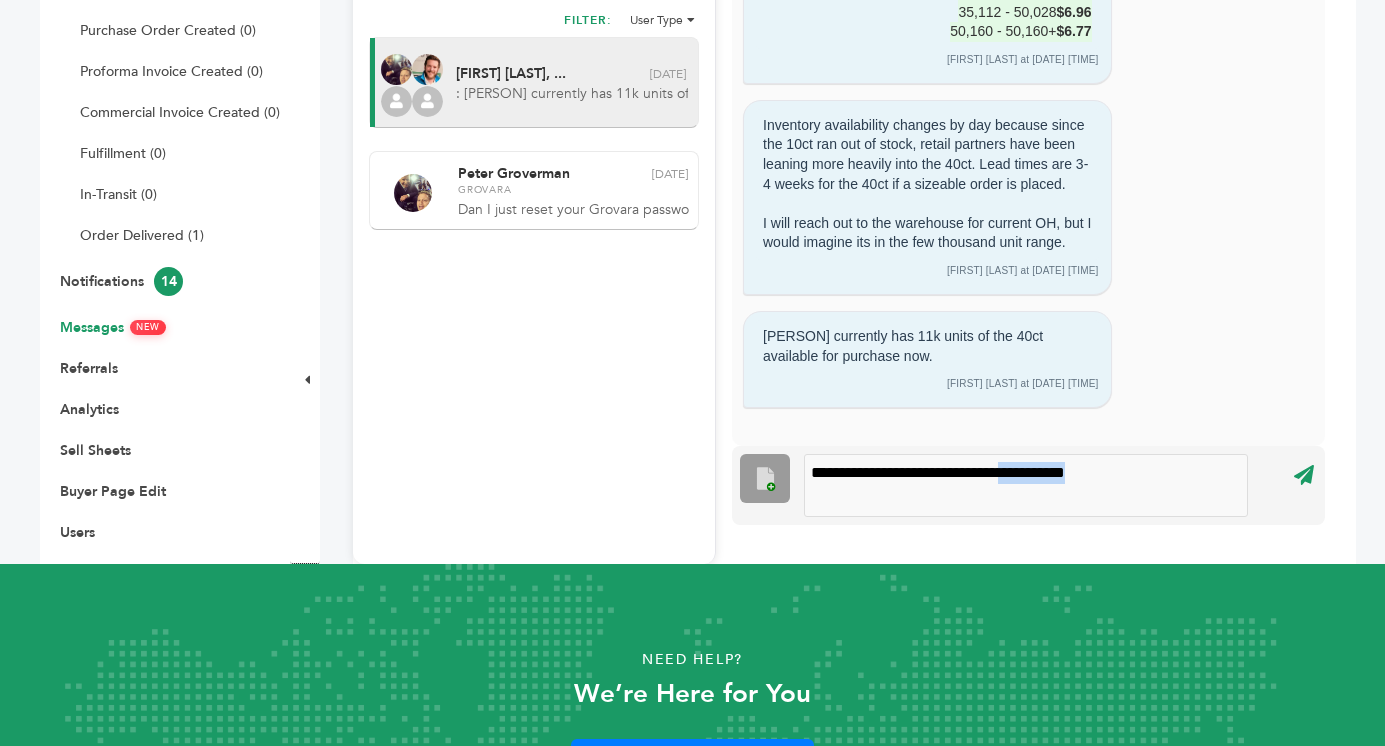 drag, startPoint x: 1018, startPoint y: 472, endPoint x: 1115, endPoint y: 472, distance: 97 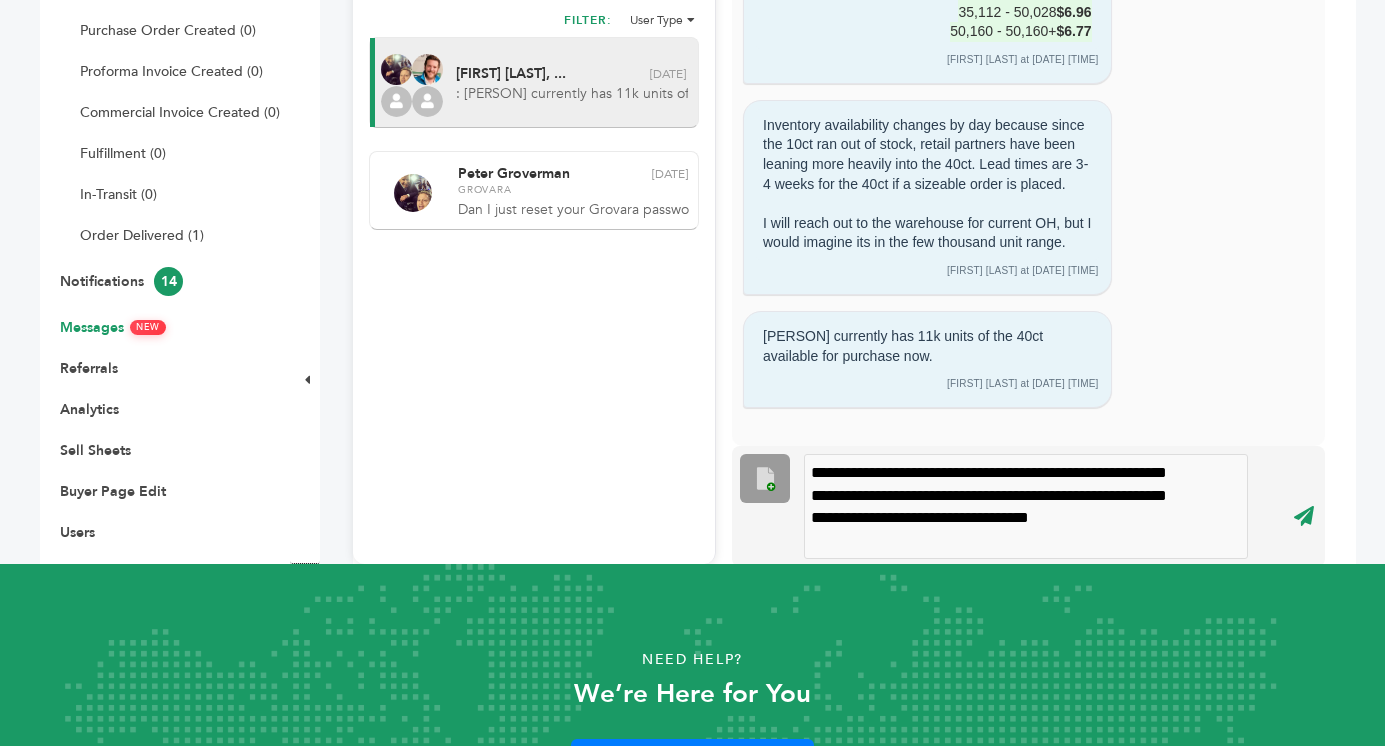 click on "**********" at bounding box center [1026, 506] 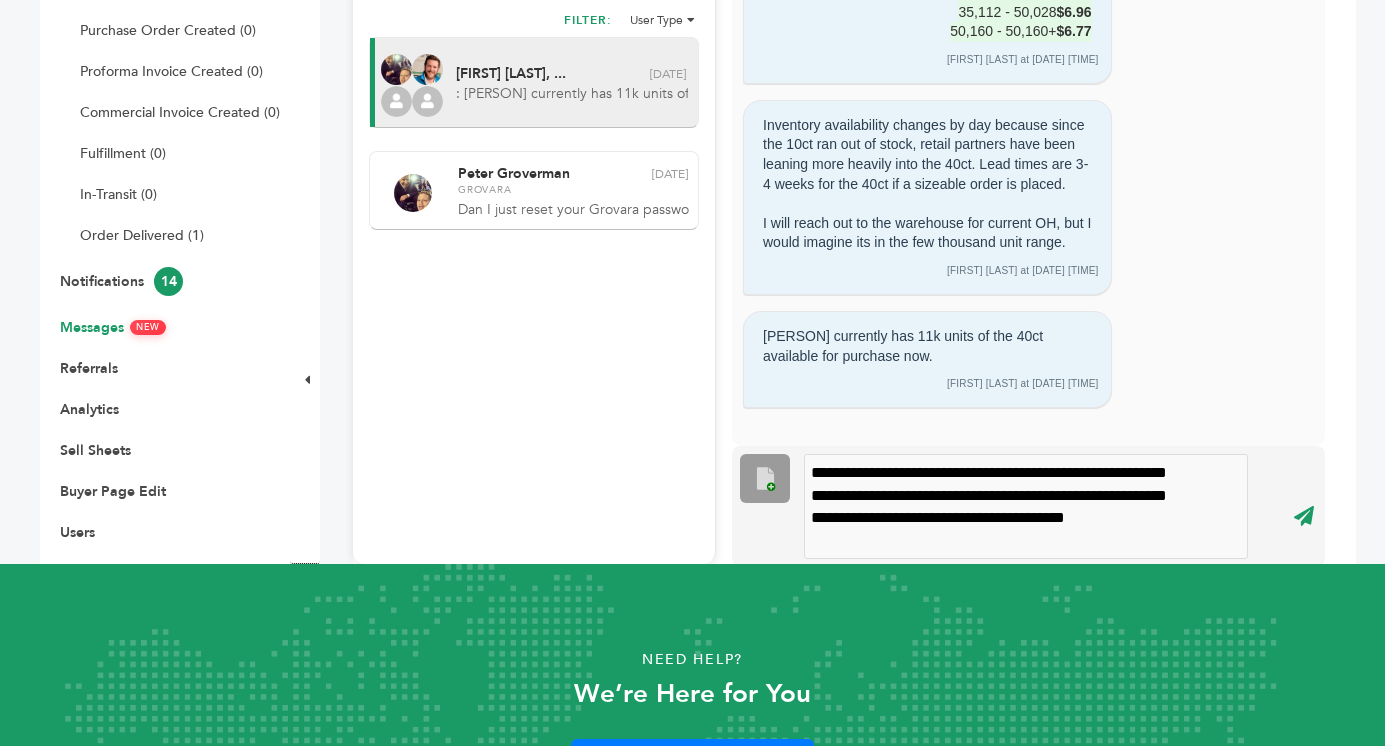 click on "**********" at bounding box center (1026, 506) 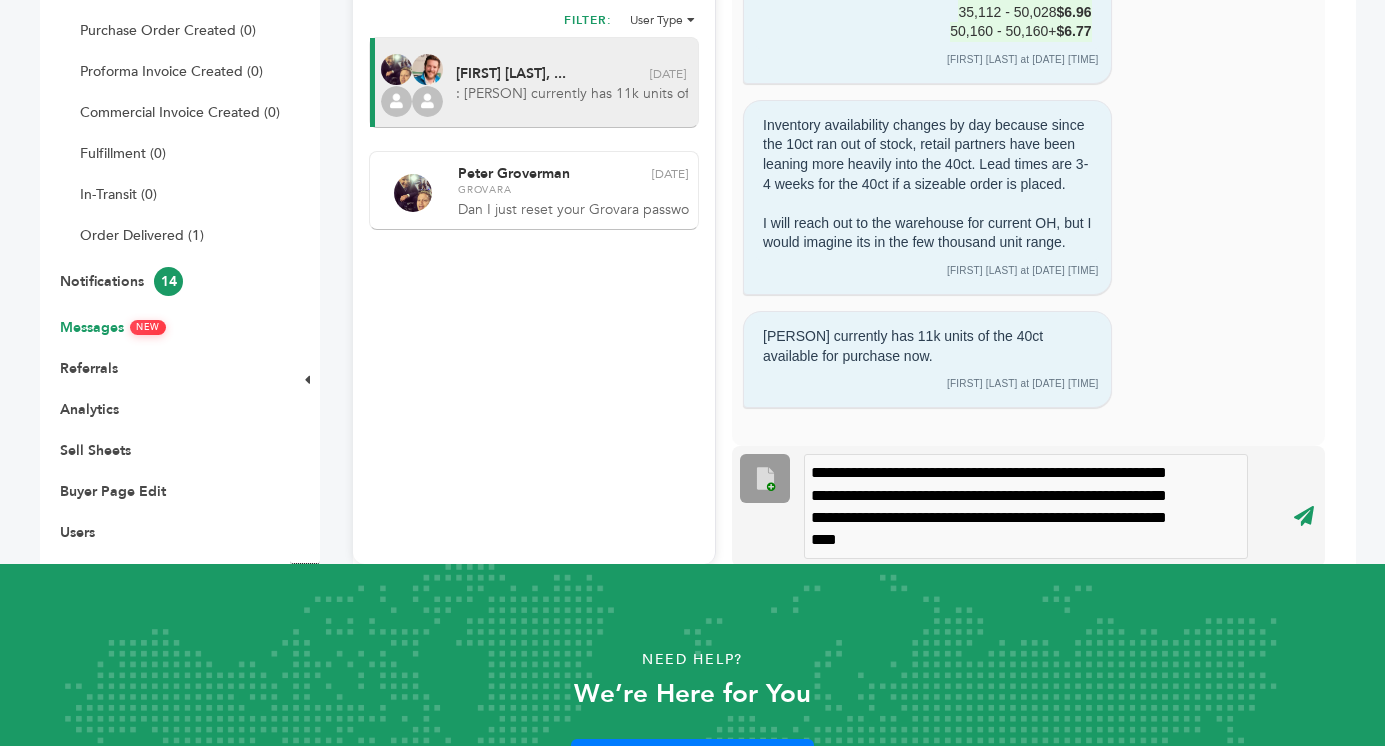 click on "****" at bounding box center [1303, 516] 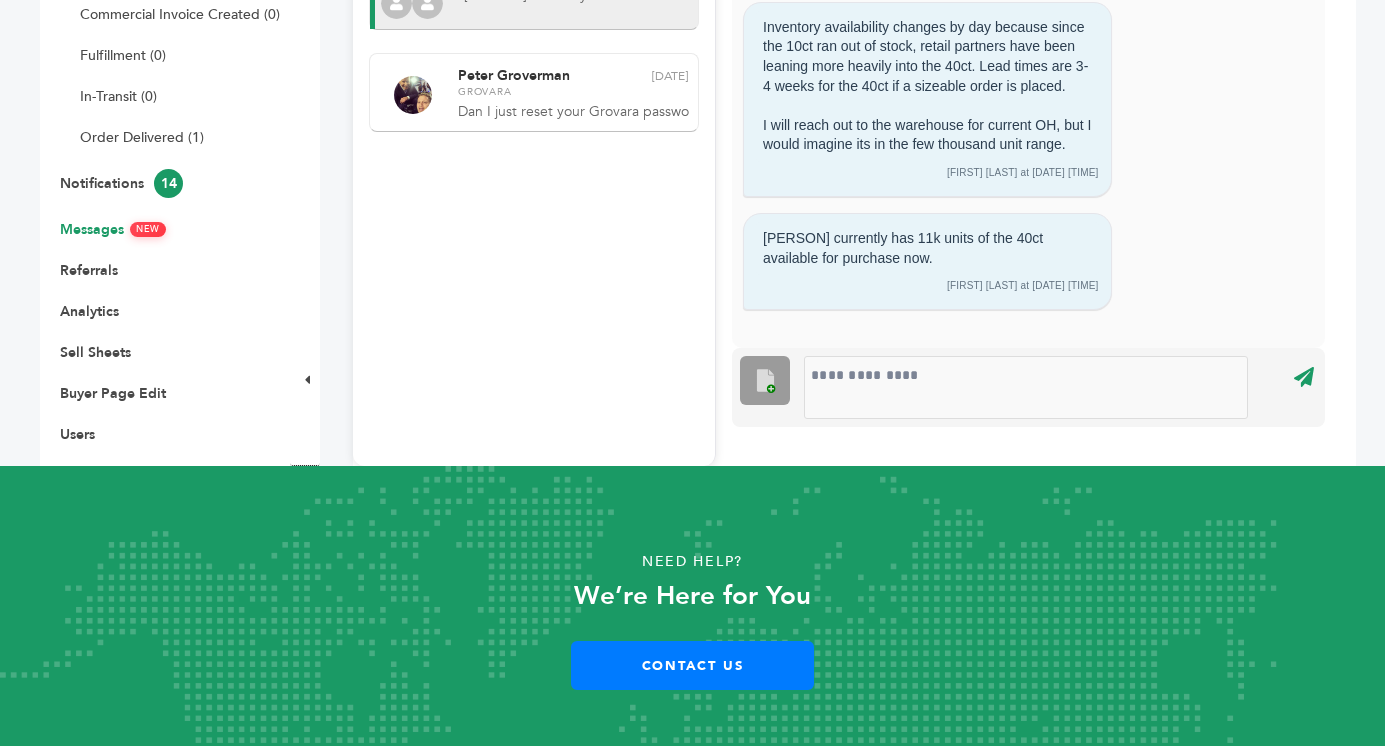 scroll, scrollTop: 508, scrollLeft: 0, axis: vertical 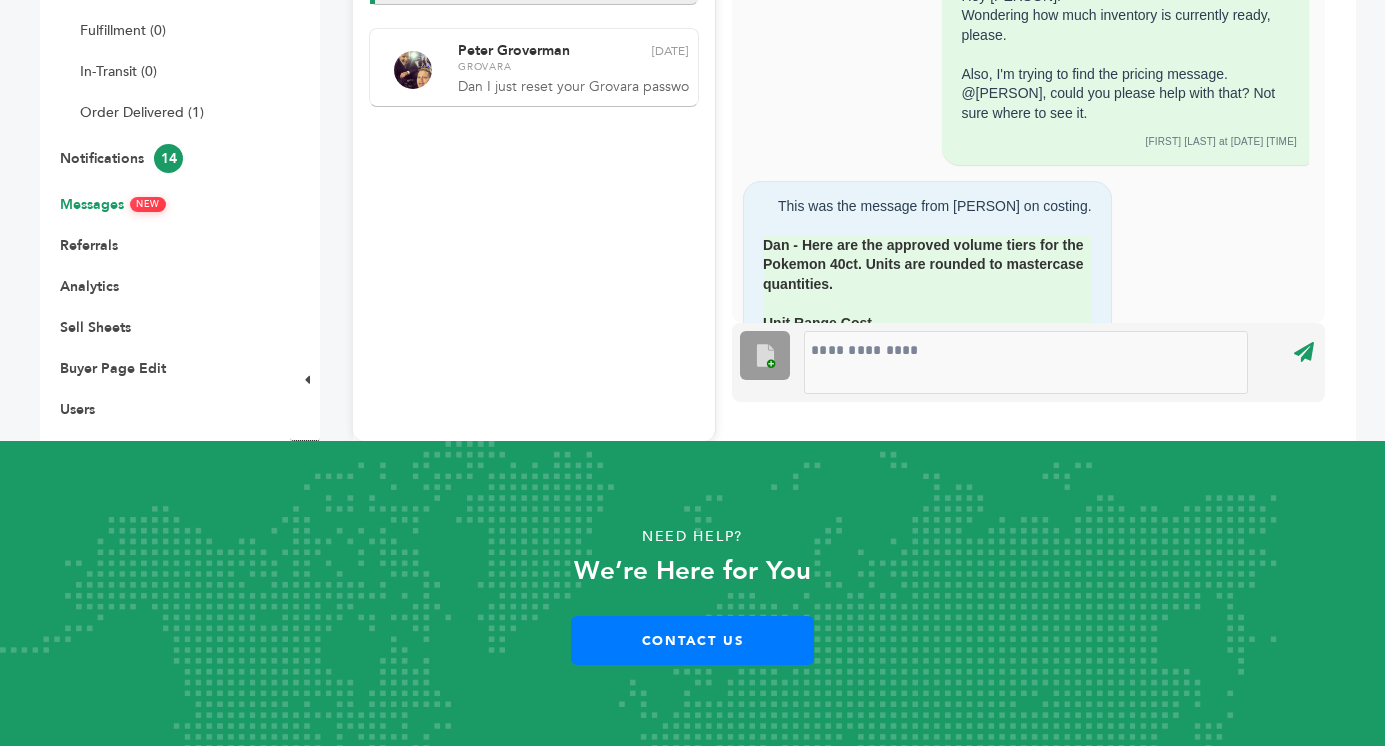 click on "Dan - Here are the approved volume tiers for the Pokemon 40ct. Units are rounded to mastercase quantities. Unit Range Cost" at bounding box center [927, 285] 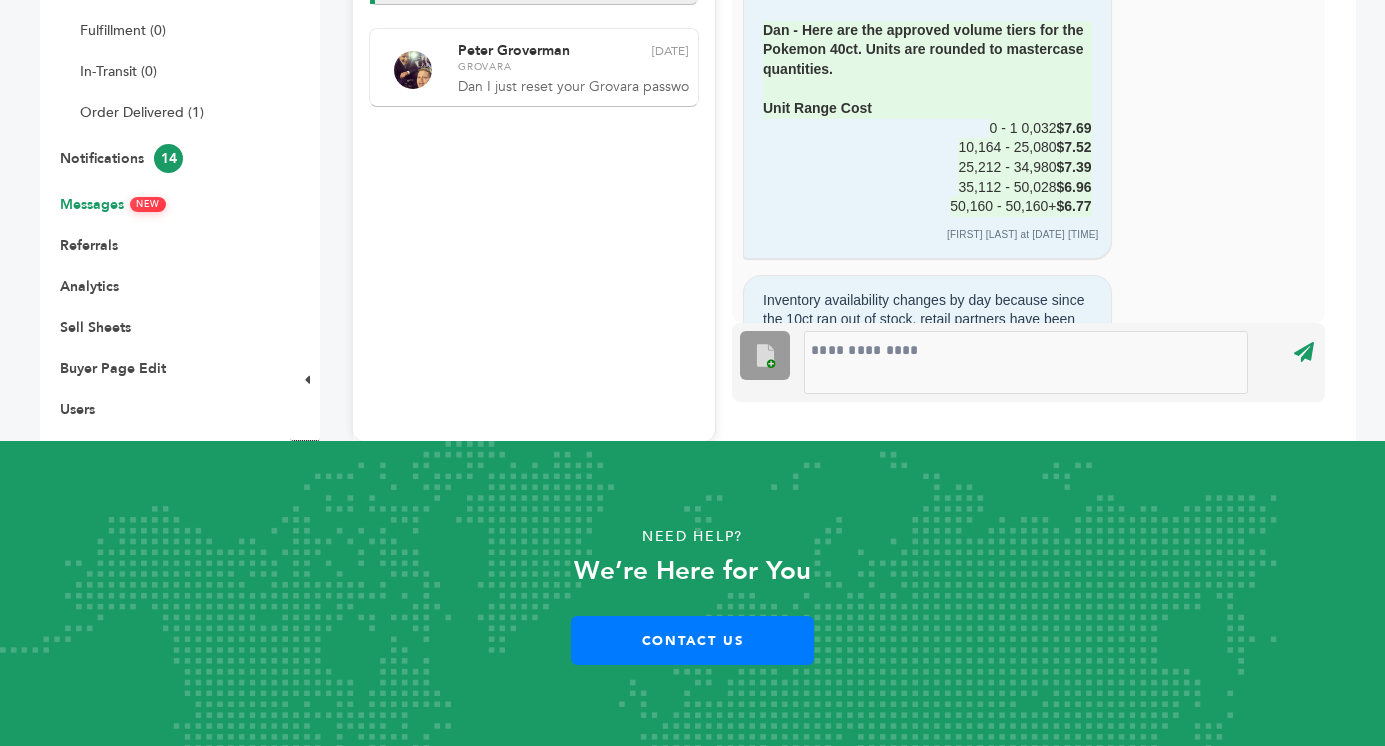 scroll, scrollTop: 513, scrollLeft: 0, axis: vertical 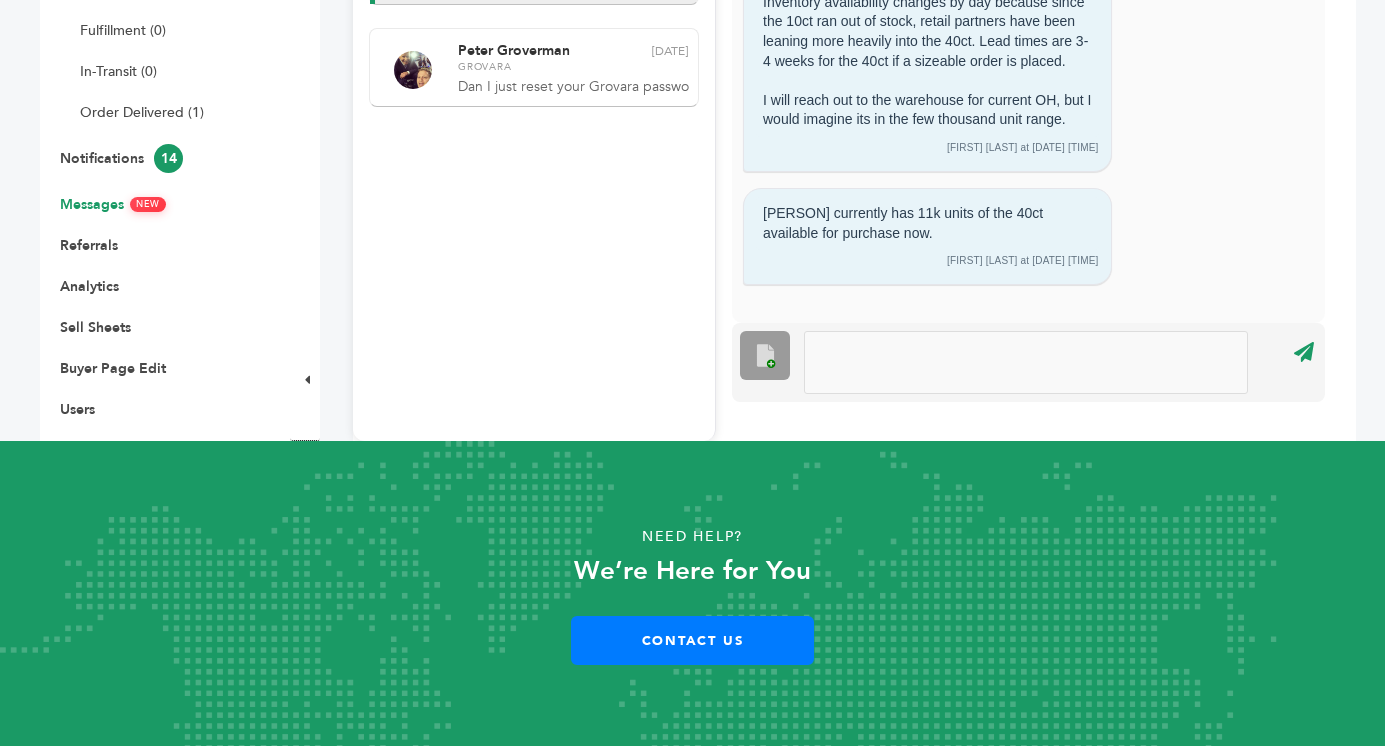 click at bounding box center [1026, 362] 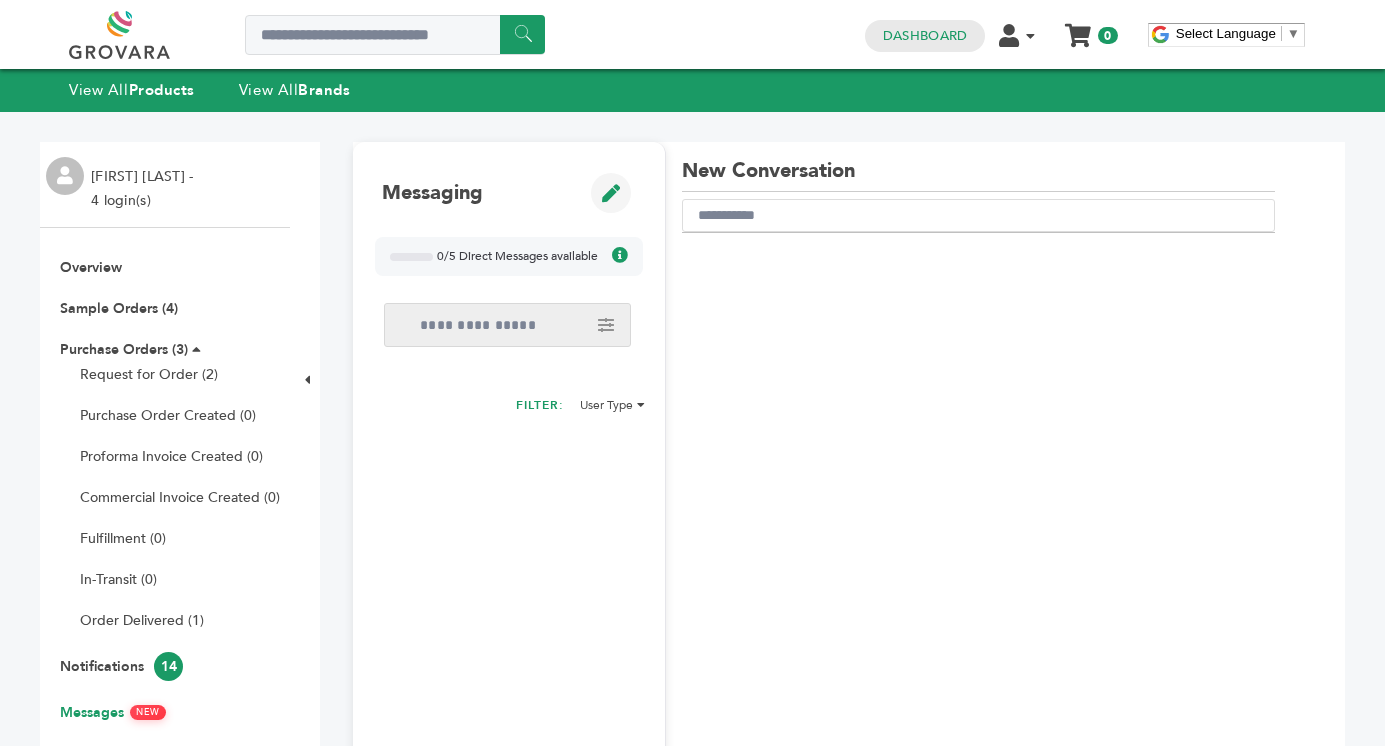 scroll, scrollTop: 508, scrollLeft: 0, axis: vertical 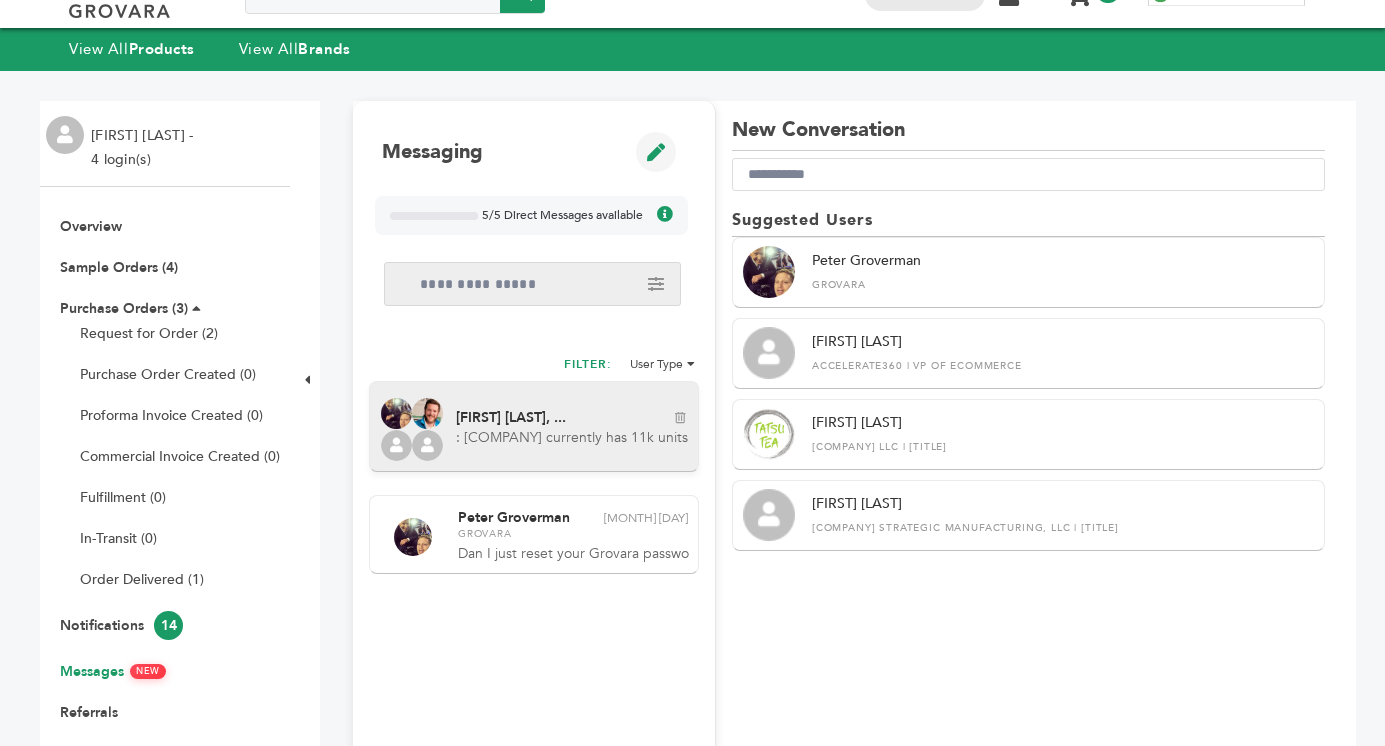 click on "[FIRST] [LAST], ..." at bounding box center [511, 418] 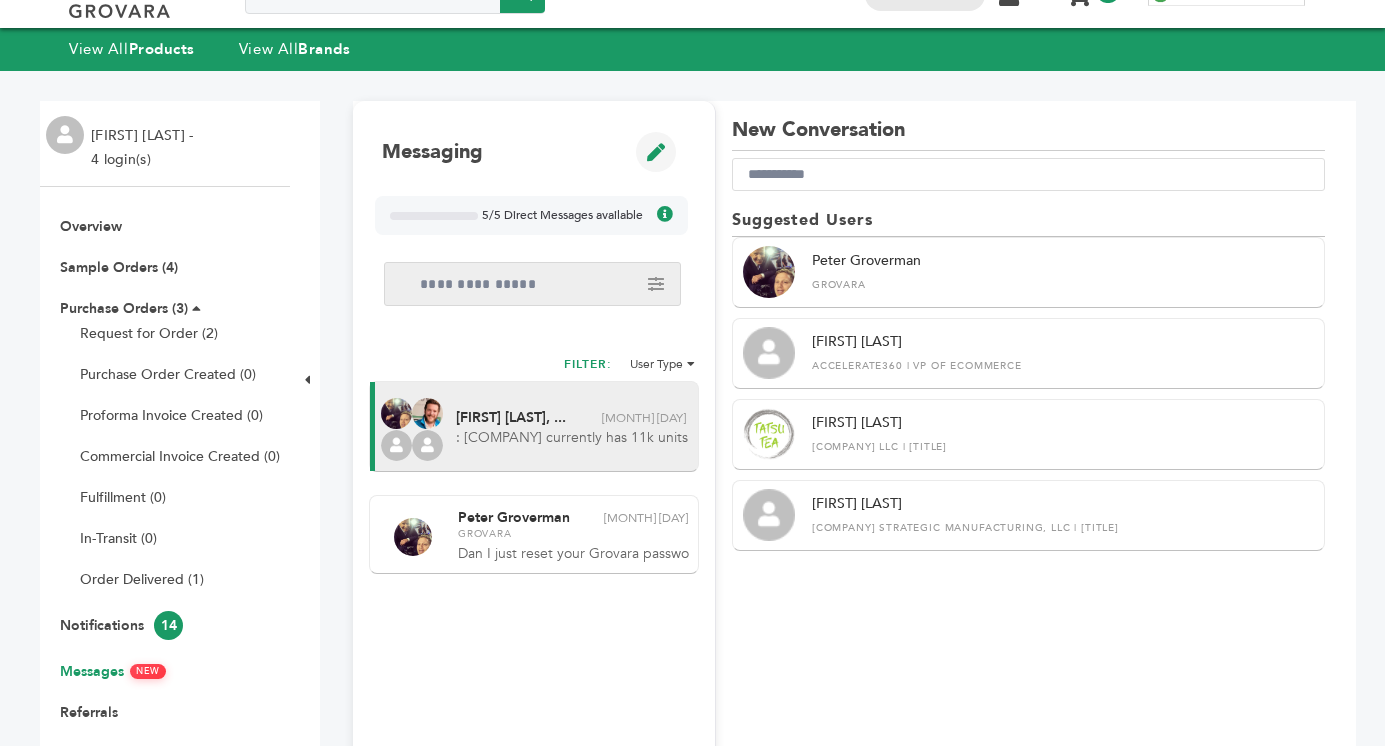 scroll, scrollTop: 513, scrollLeft: 0, axis: vertical 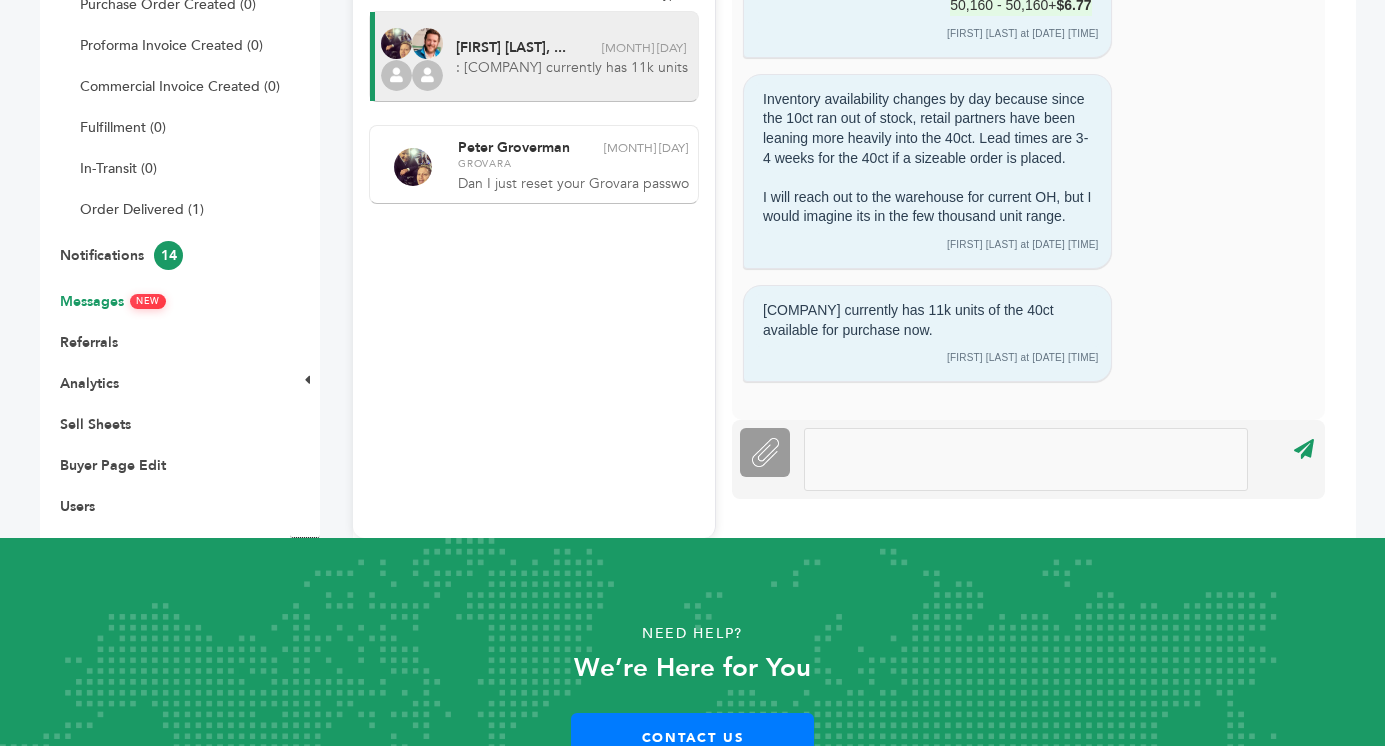 click at bounding box center [1026, 459] 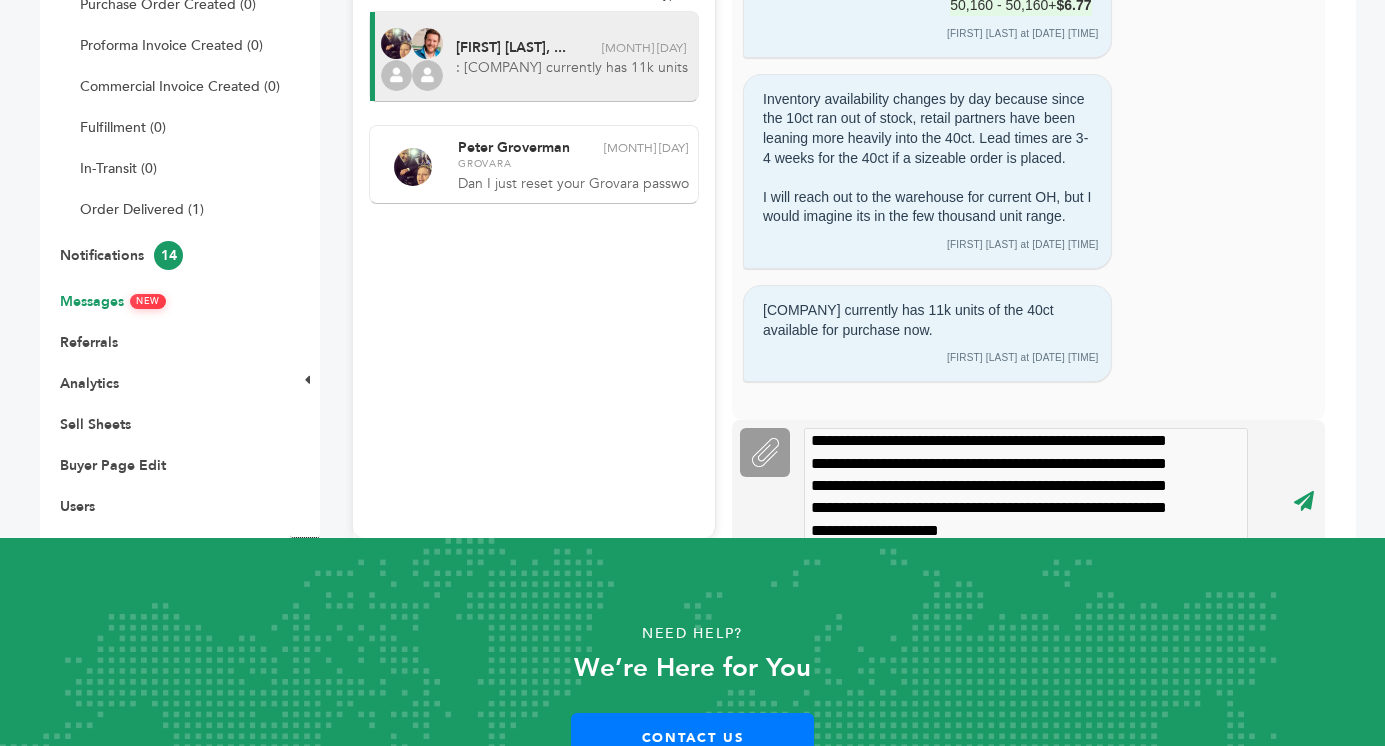 scroll, scrollTop: 28, scrollLeft: 0, axis: vertical 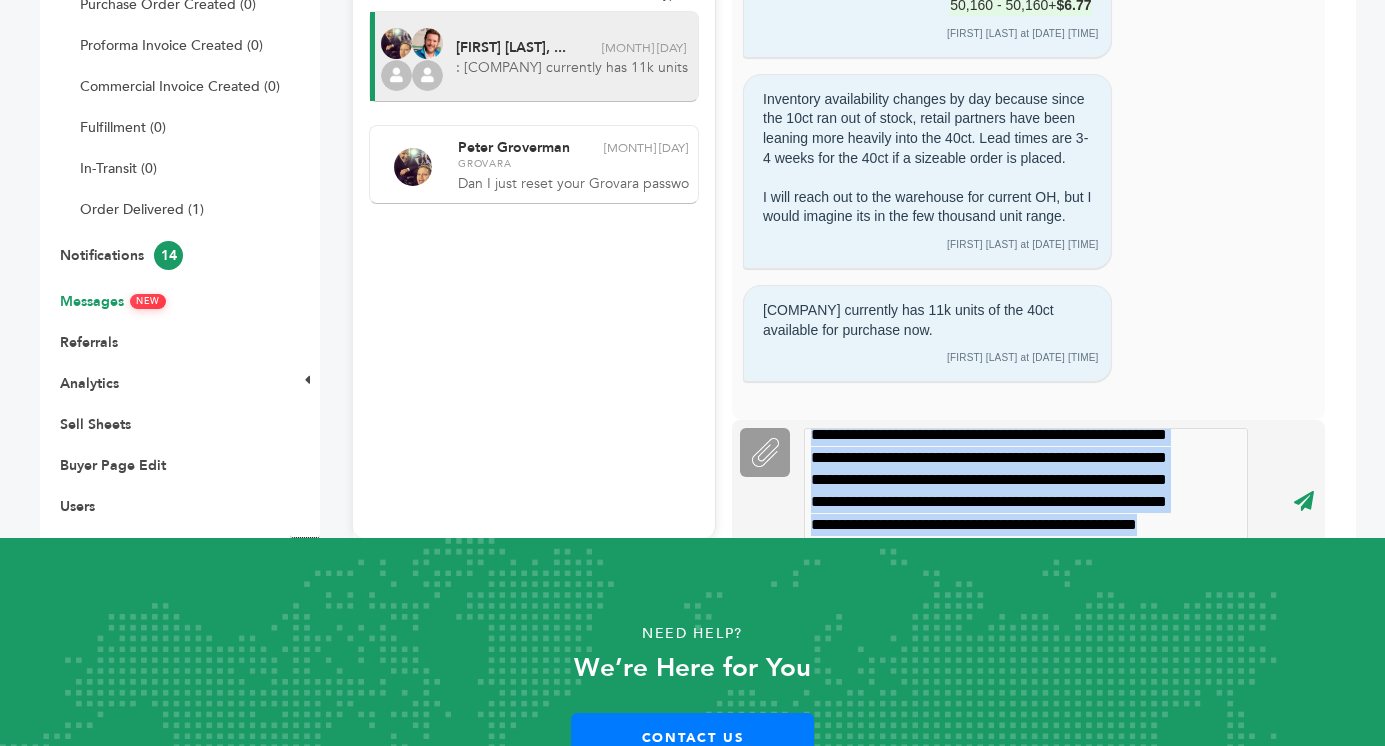 click on "**********" at bounding box center [1026, 485] 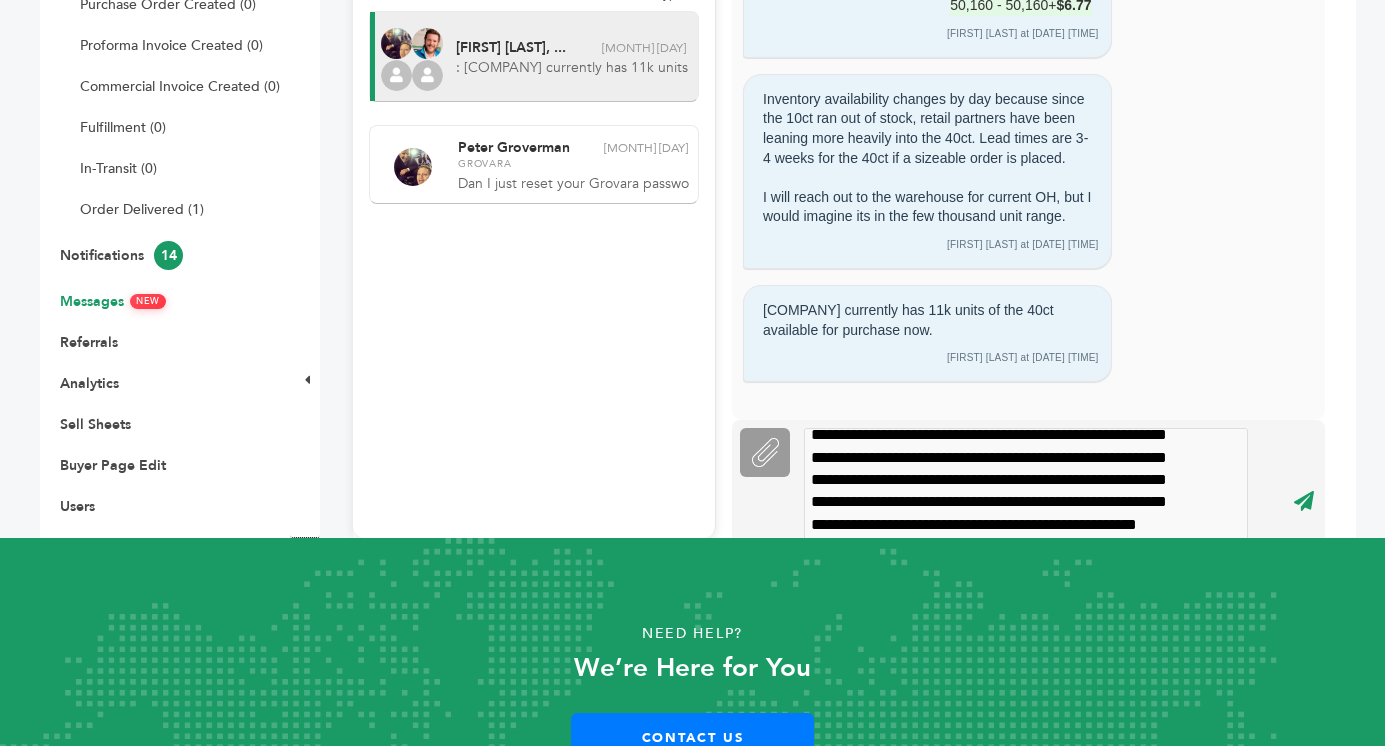 click on "Attachment File" at bounding box center [765, 452] 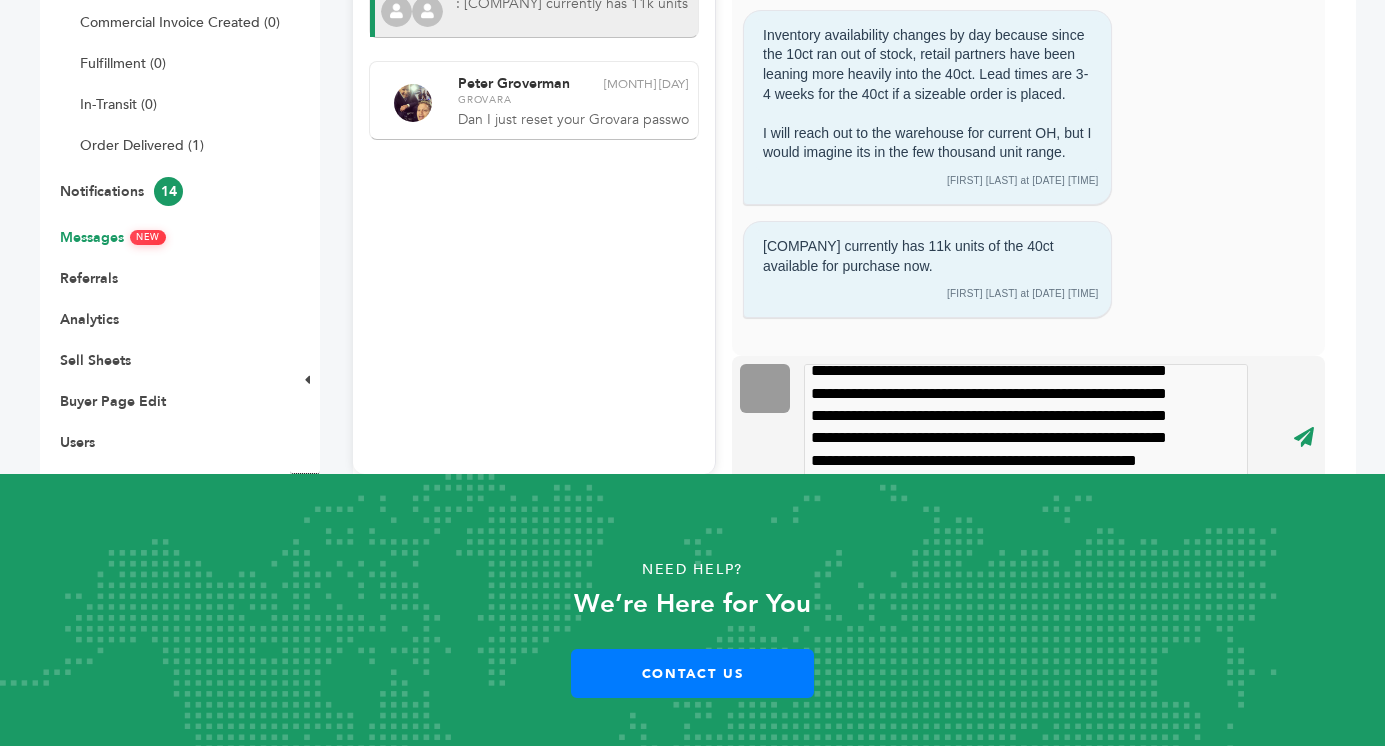 scroll, scrollTop: 508, scrollLeft: 0, axis: vertical 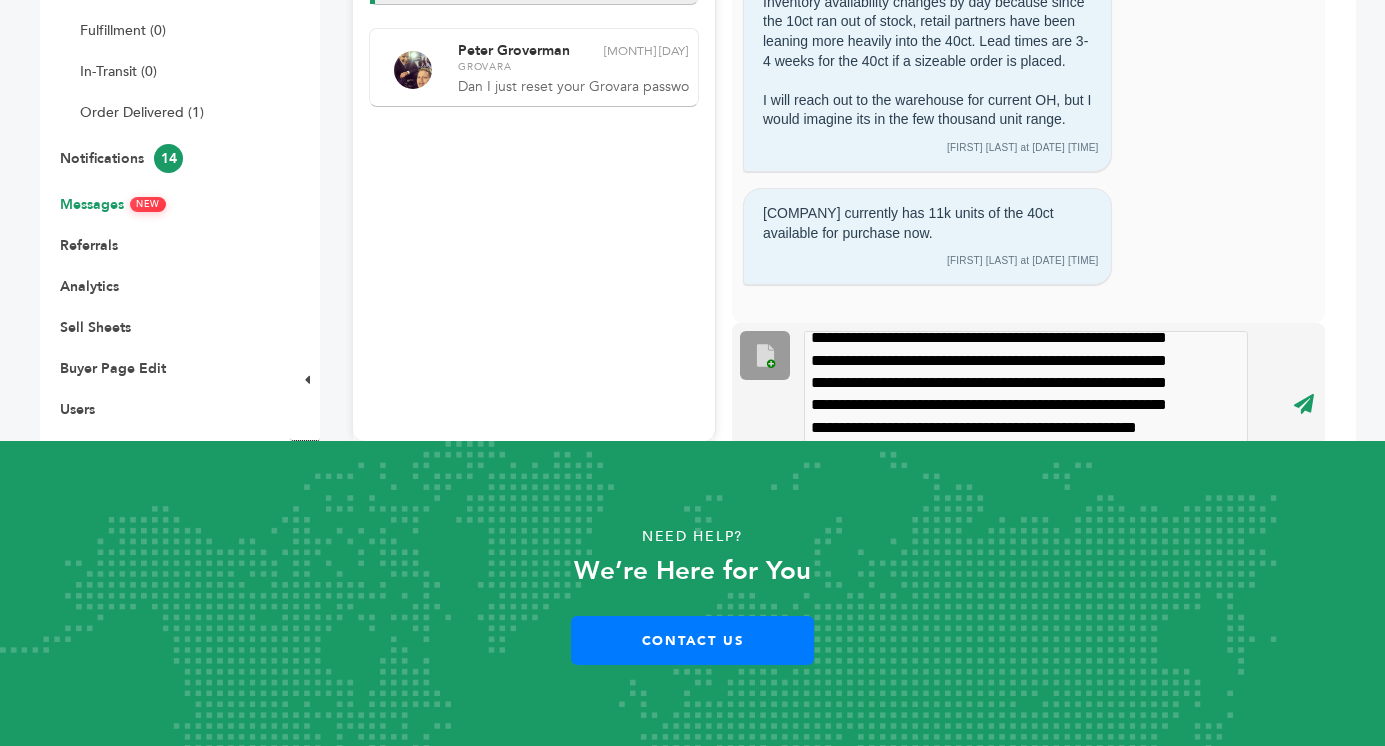 click on "****" at bounding box center [1303, 403] 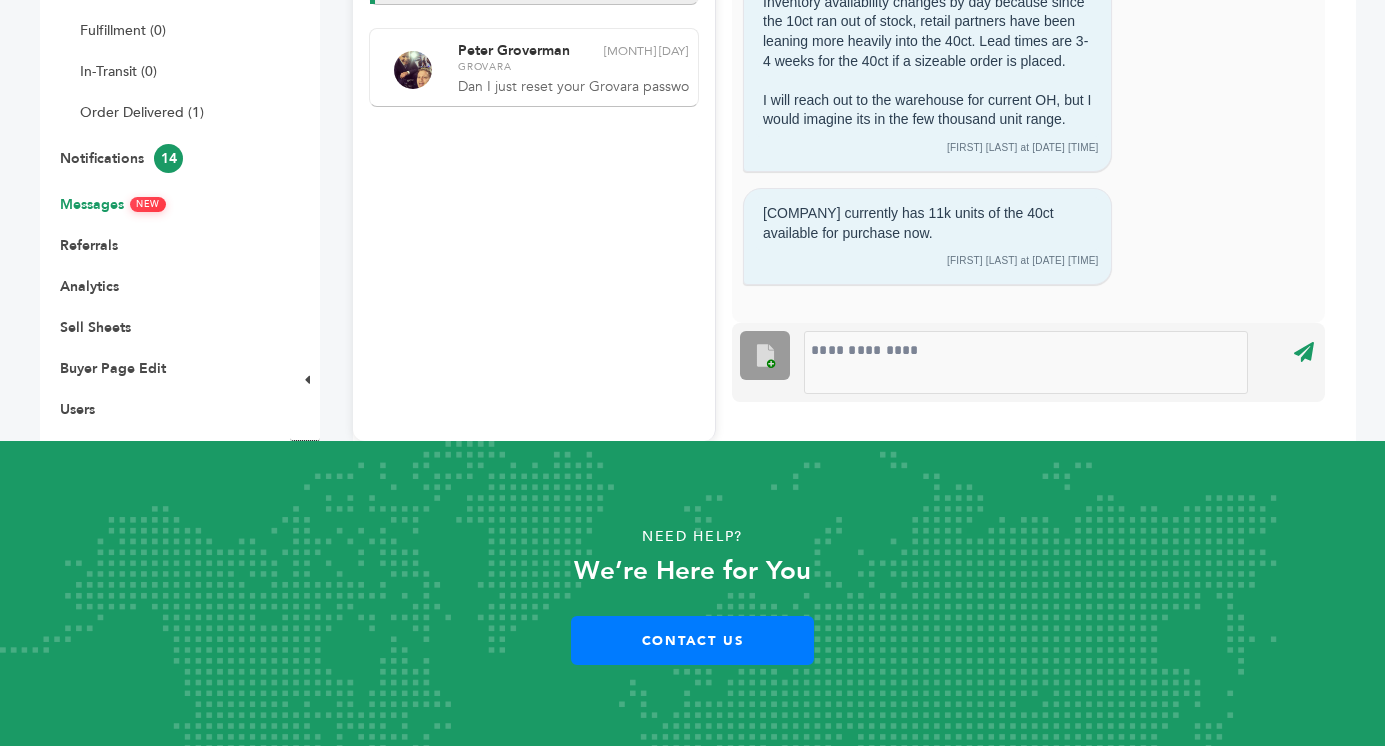 scroll, scrollTop: 0, scrollLeft: 0, axis: both 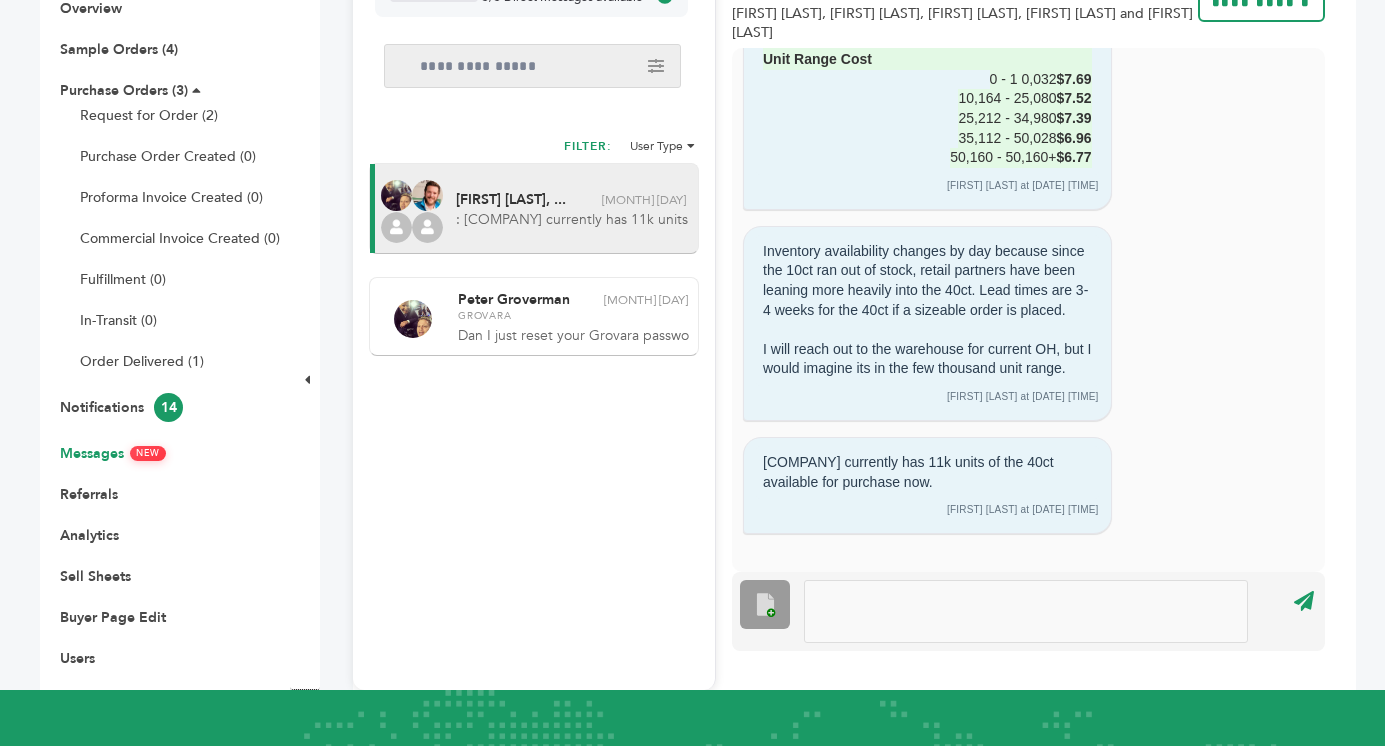 click at bounding box center (1026, 611) 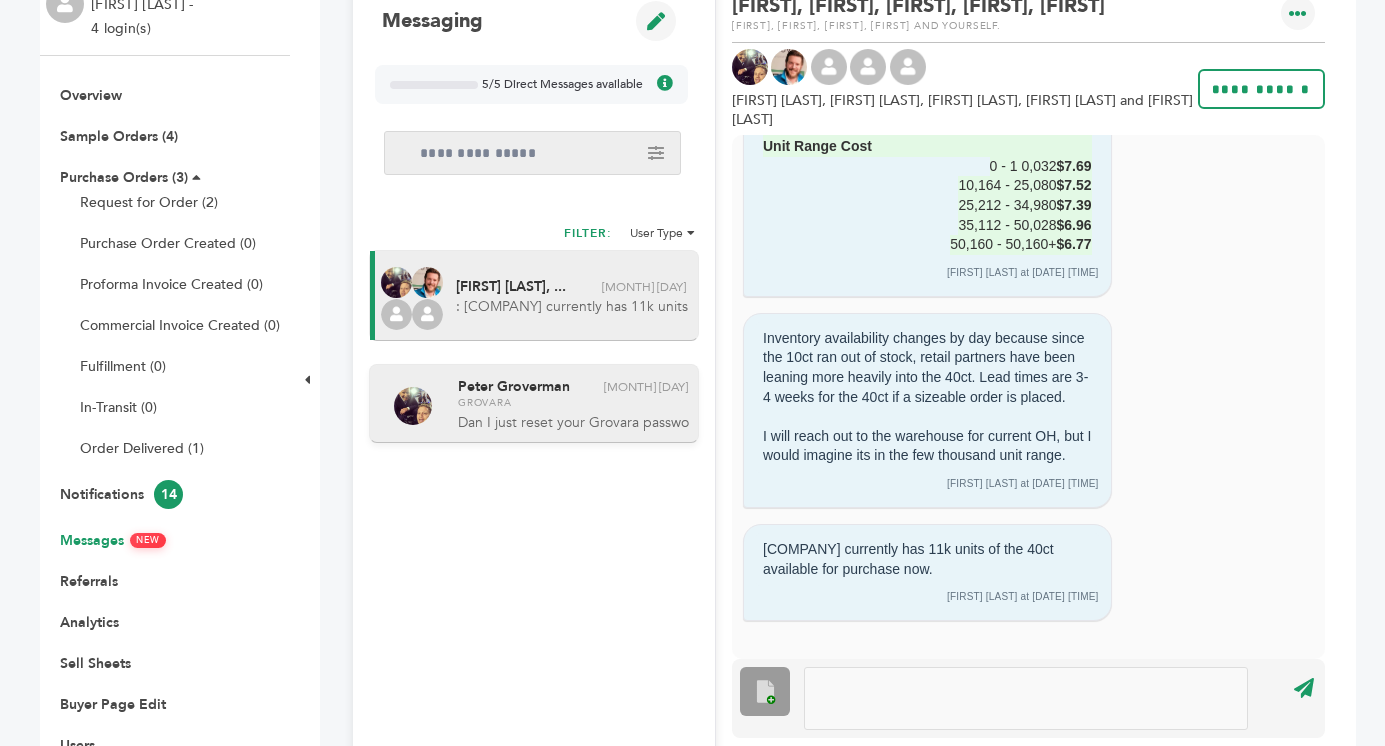 scroll, scrollTop: 0, scrollLeft: 0, axis: both 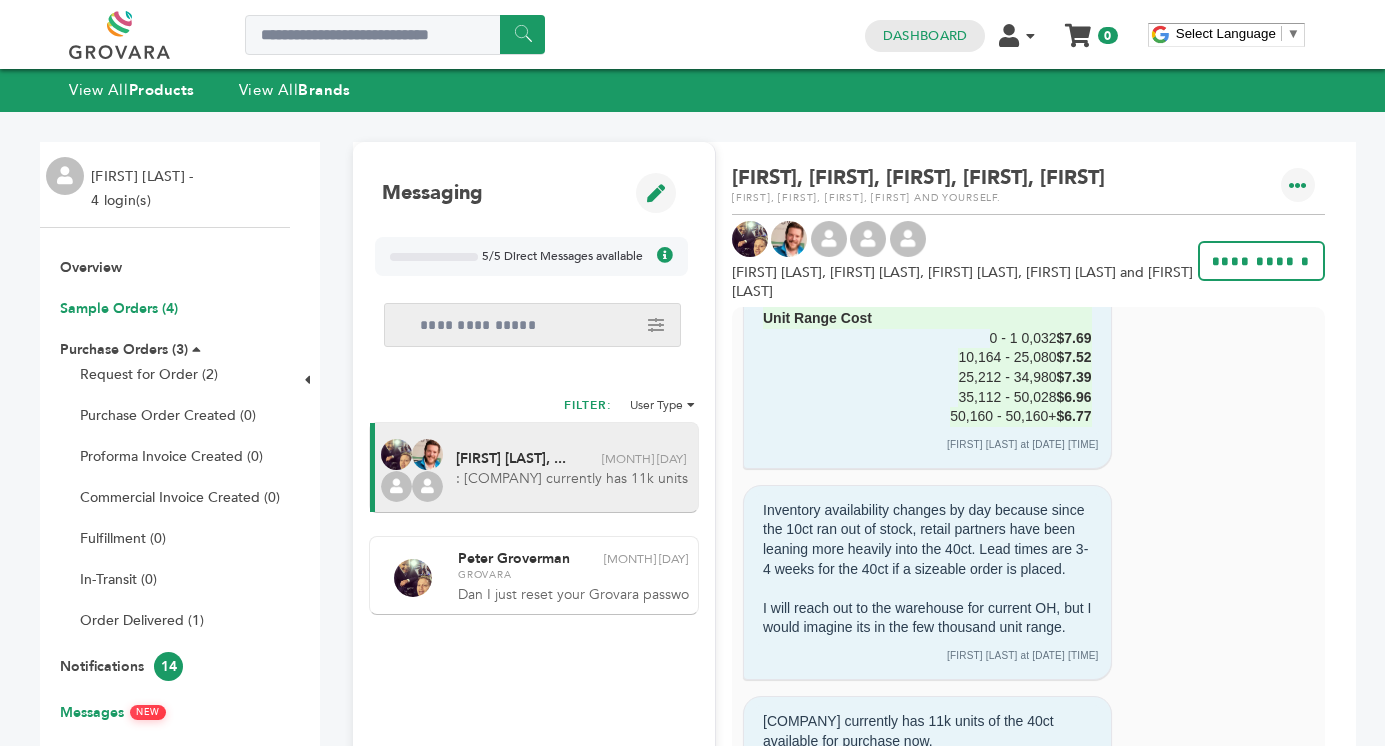 click on "Sample Orders (4)" at bounding box center [119, 308] 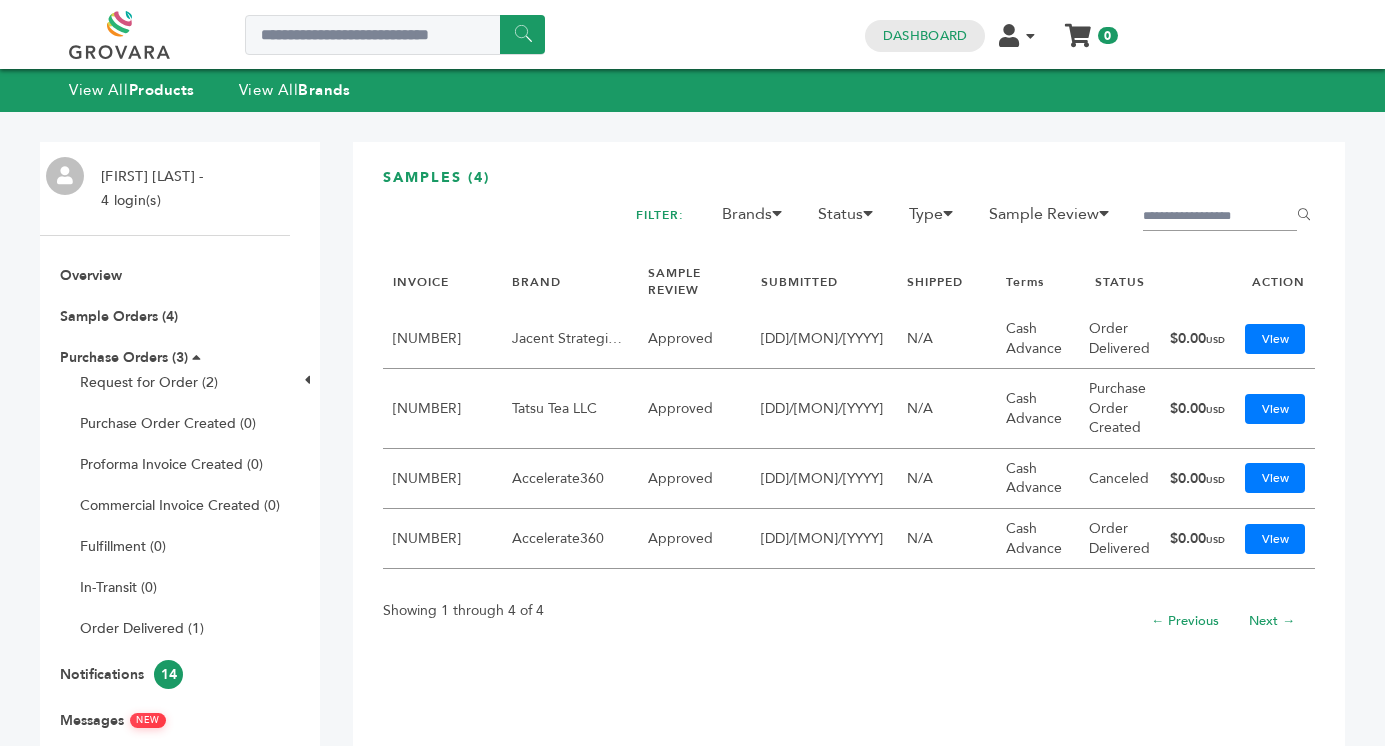 scroll, scrollTop: 0, scrollLeft: 0, axis: both 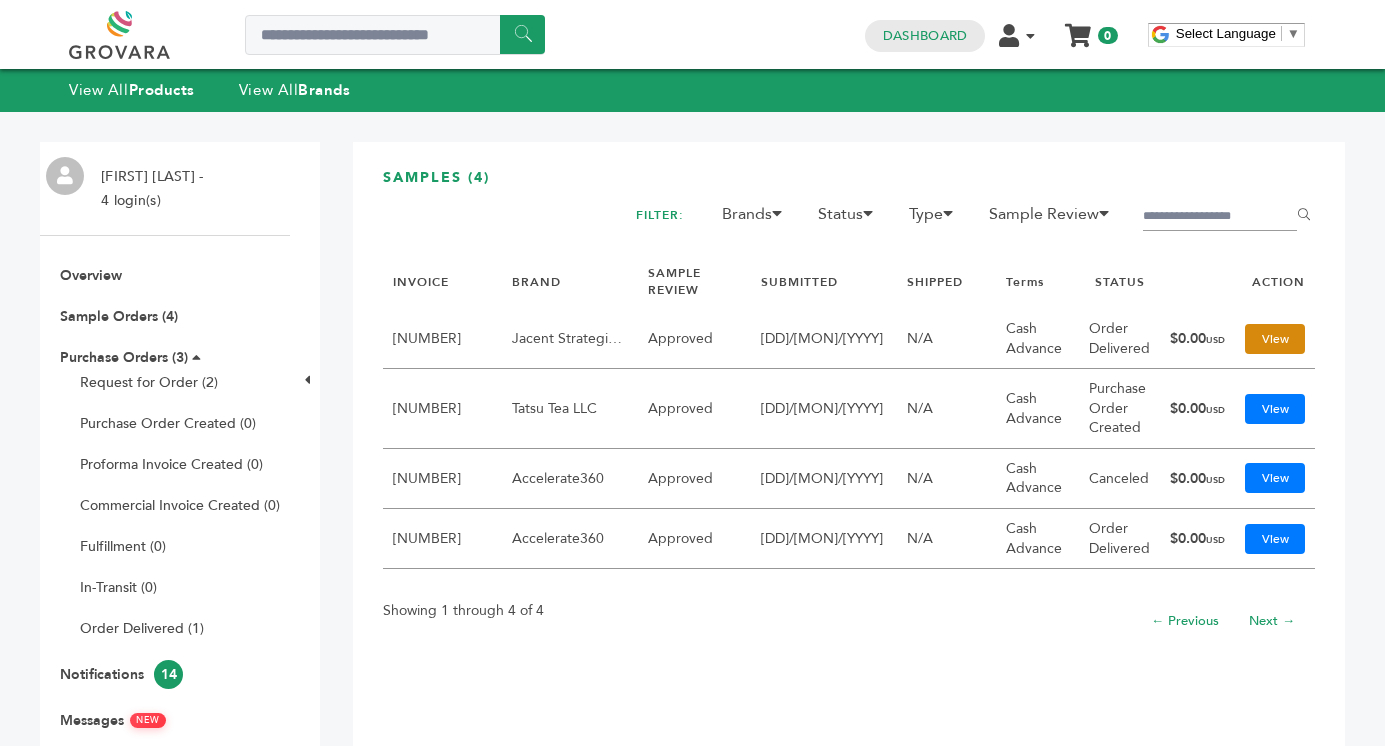 click on "View" at bounding box center [1275, 339] 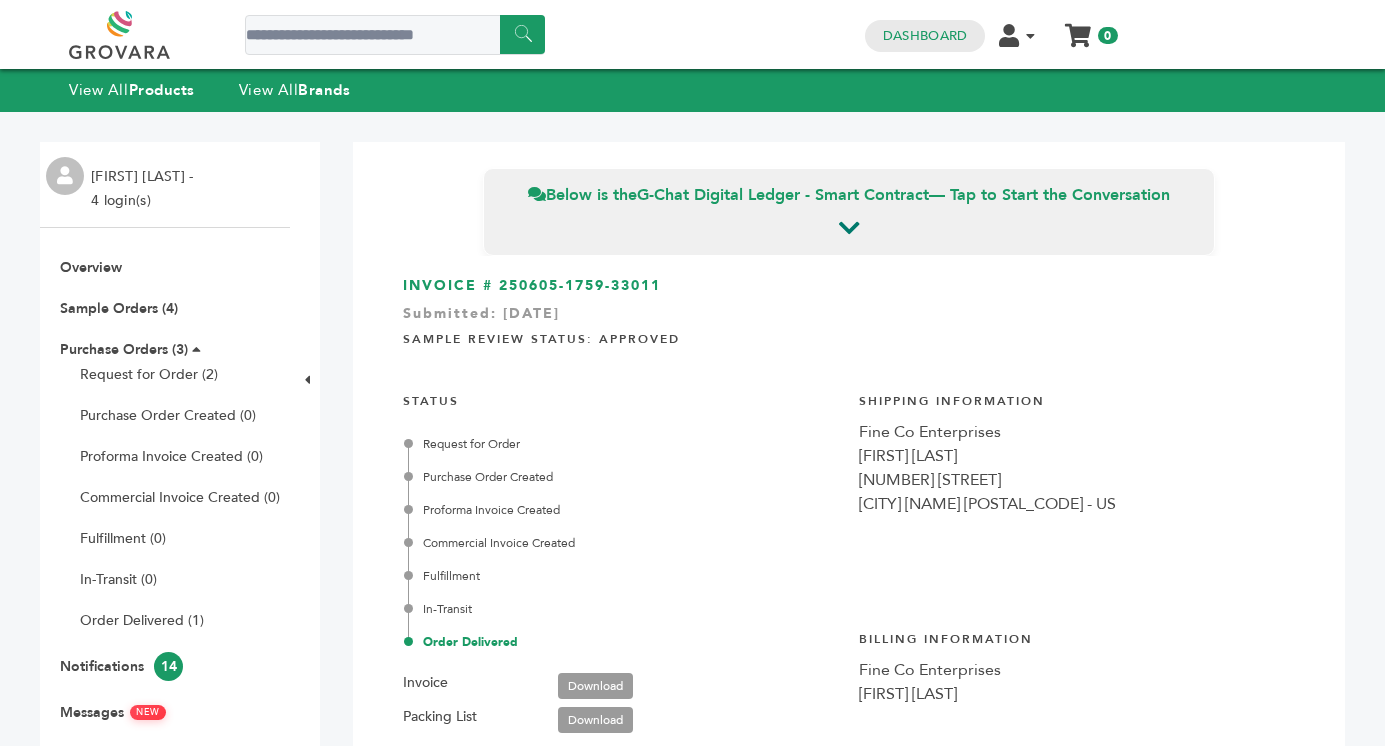 scroll, scrollTop: 0, scrollLeft: 0, axis: both 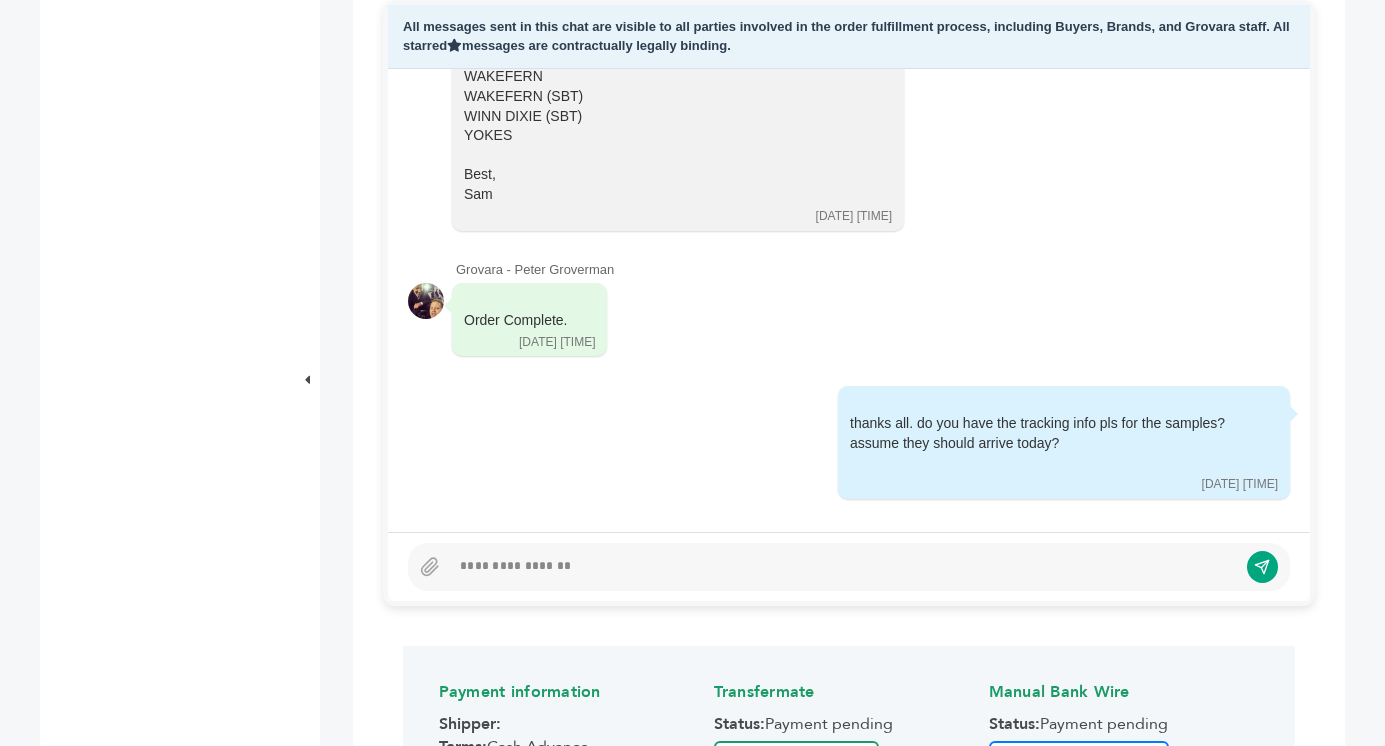 click at bounding box center (843, 567) 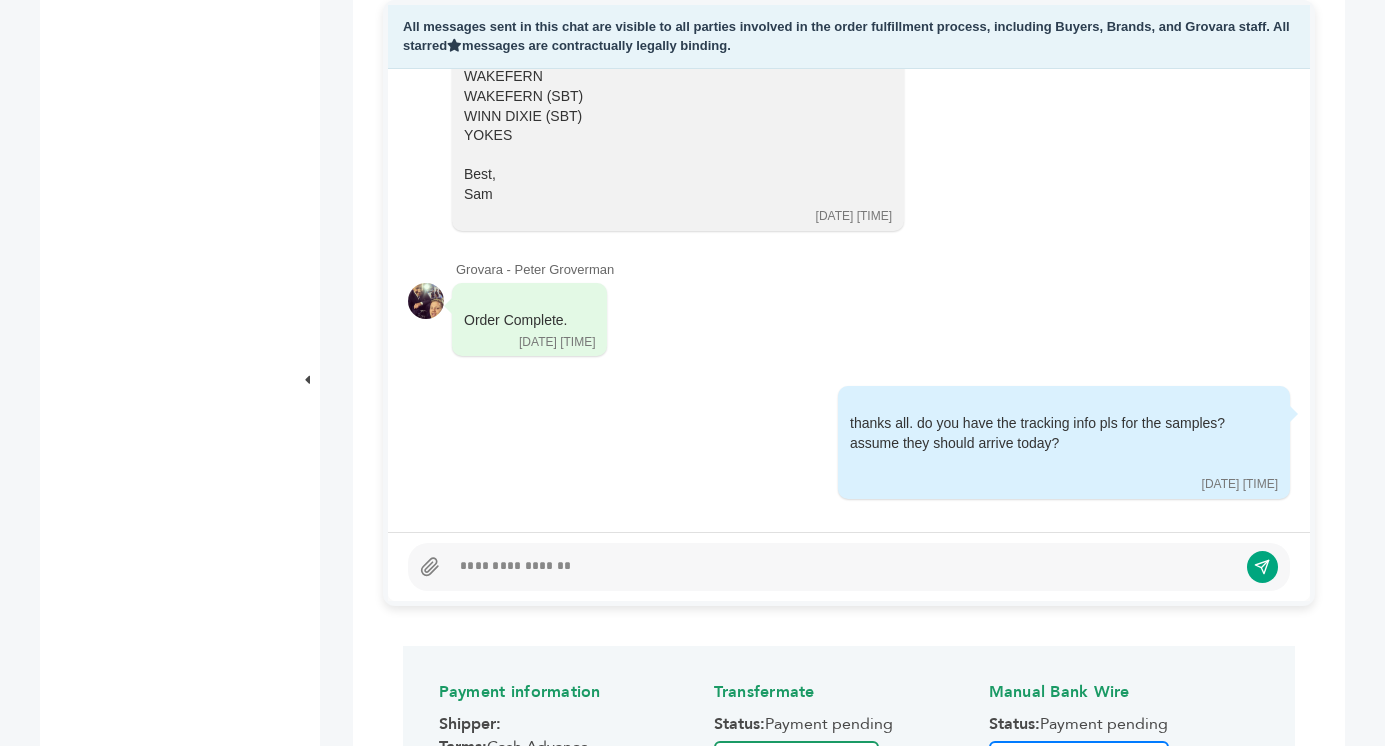 click at bounding box center [430, 566] 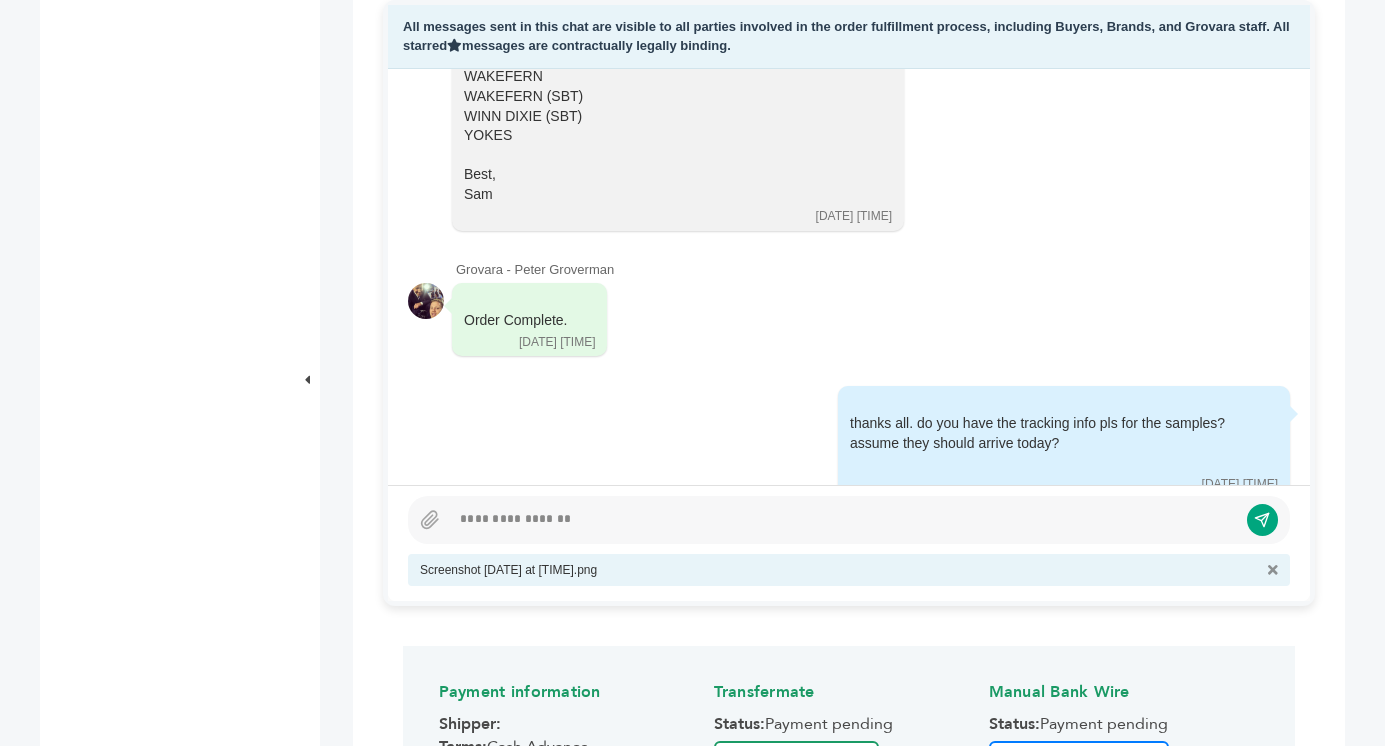 click at bounding box center [843, 520] 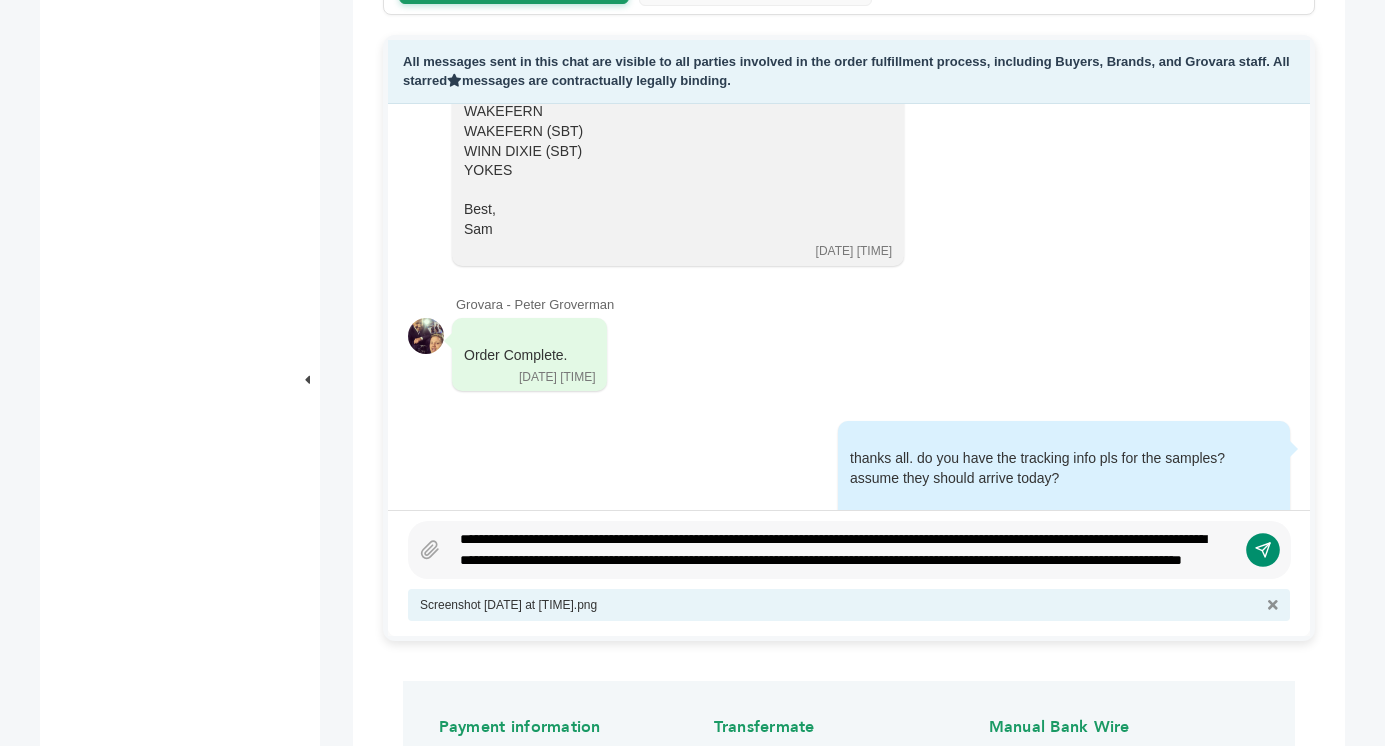 click at bounding box center (1263, 550) 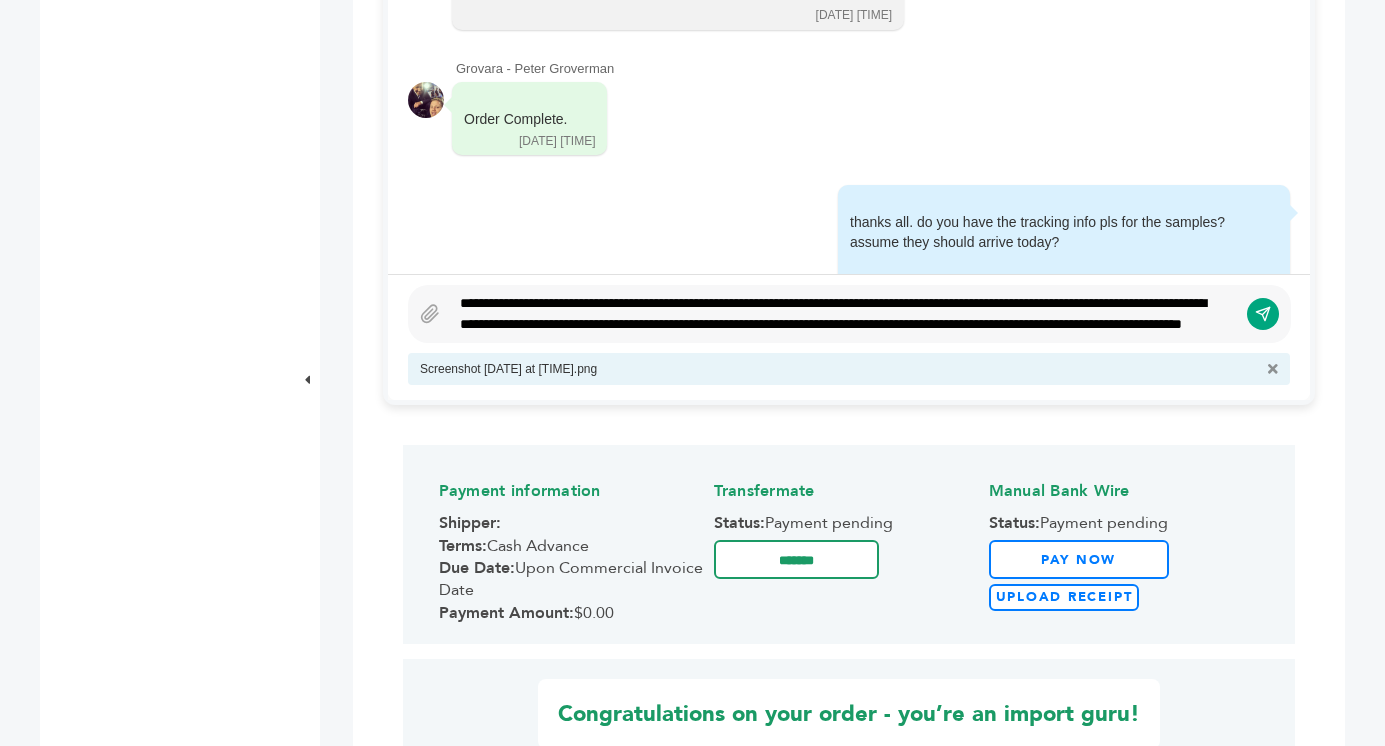 scroll, scrollTop: 1201, scrollLeft: 0, axis: vertical 